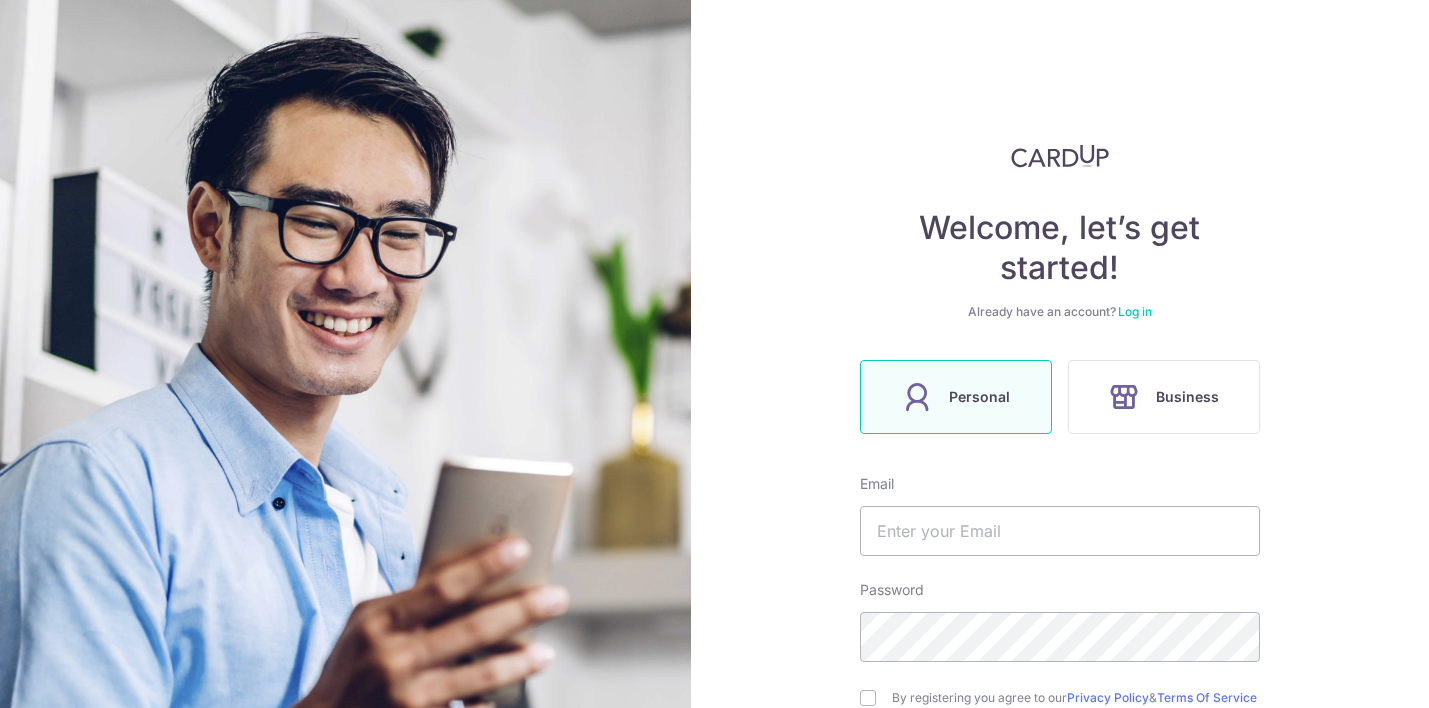 scroll, scrollTop: 0, scrollLeft: 0, axis: both 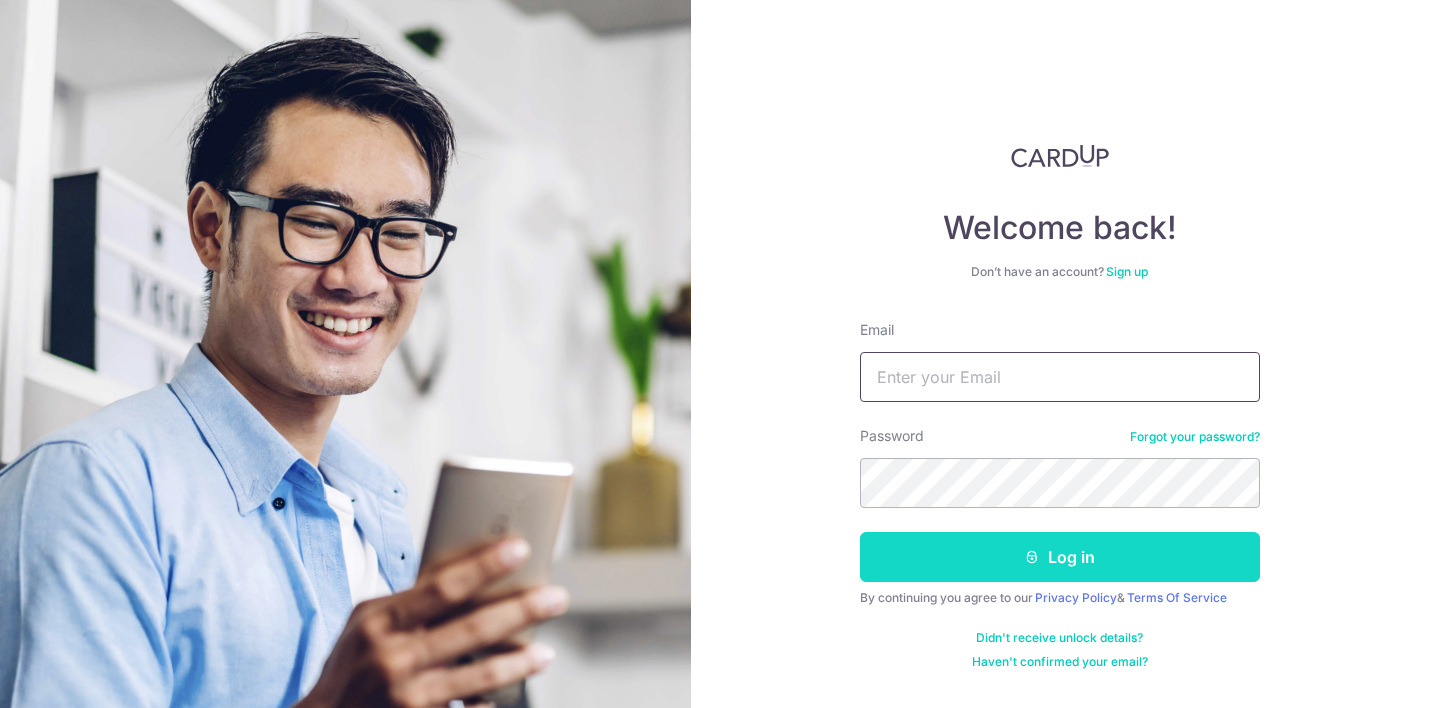 type on "sheawarnes@gmail.com" 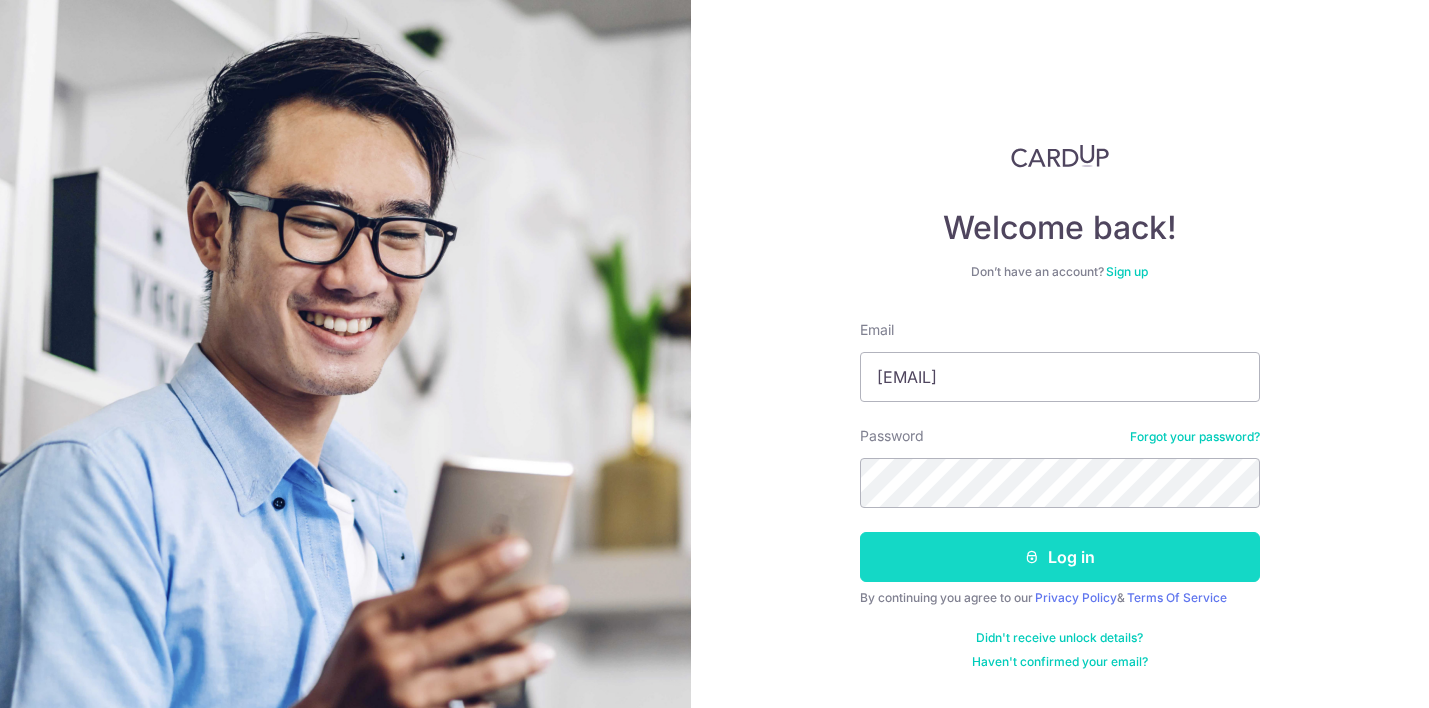 click on "Log in" at bounding box center [1060, 557] 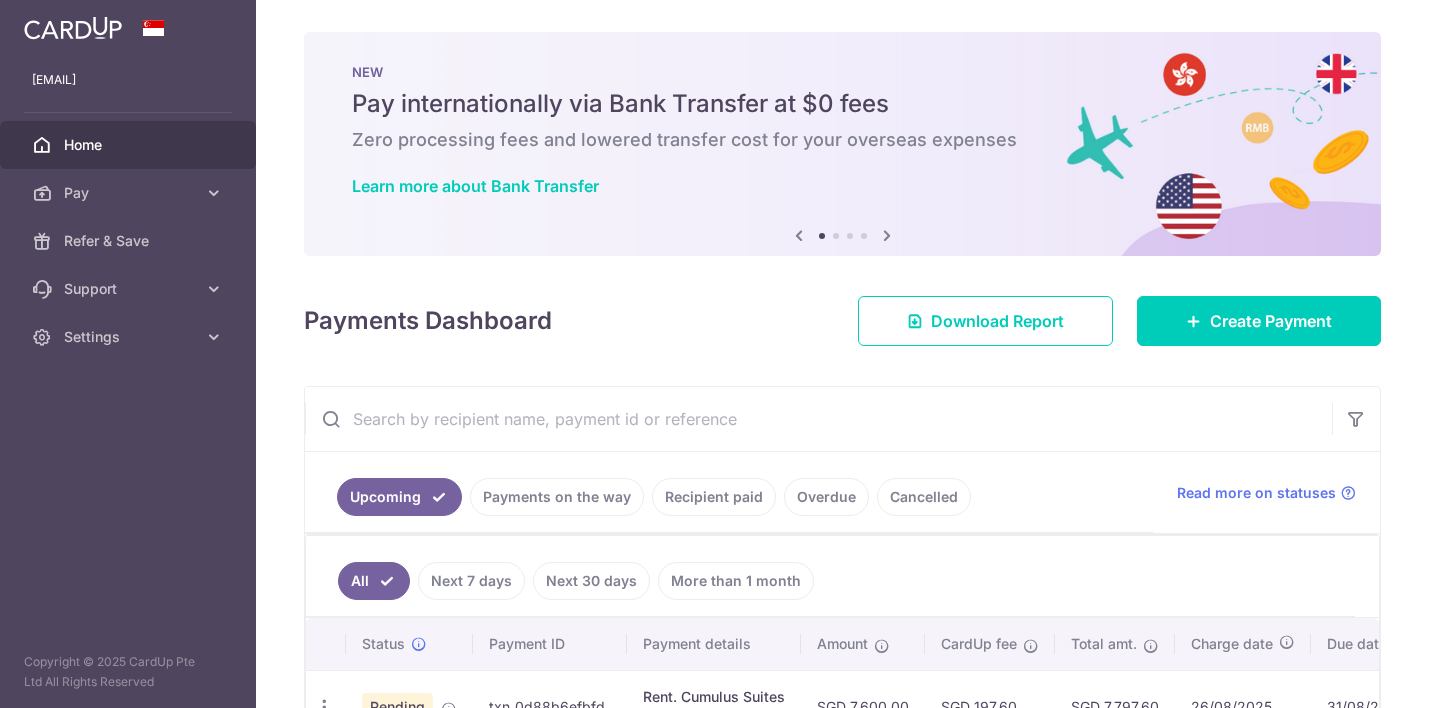scroll, scrollTop: 0, scrollLeft: 0, axis: both 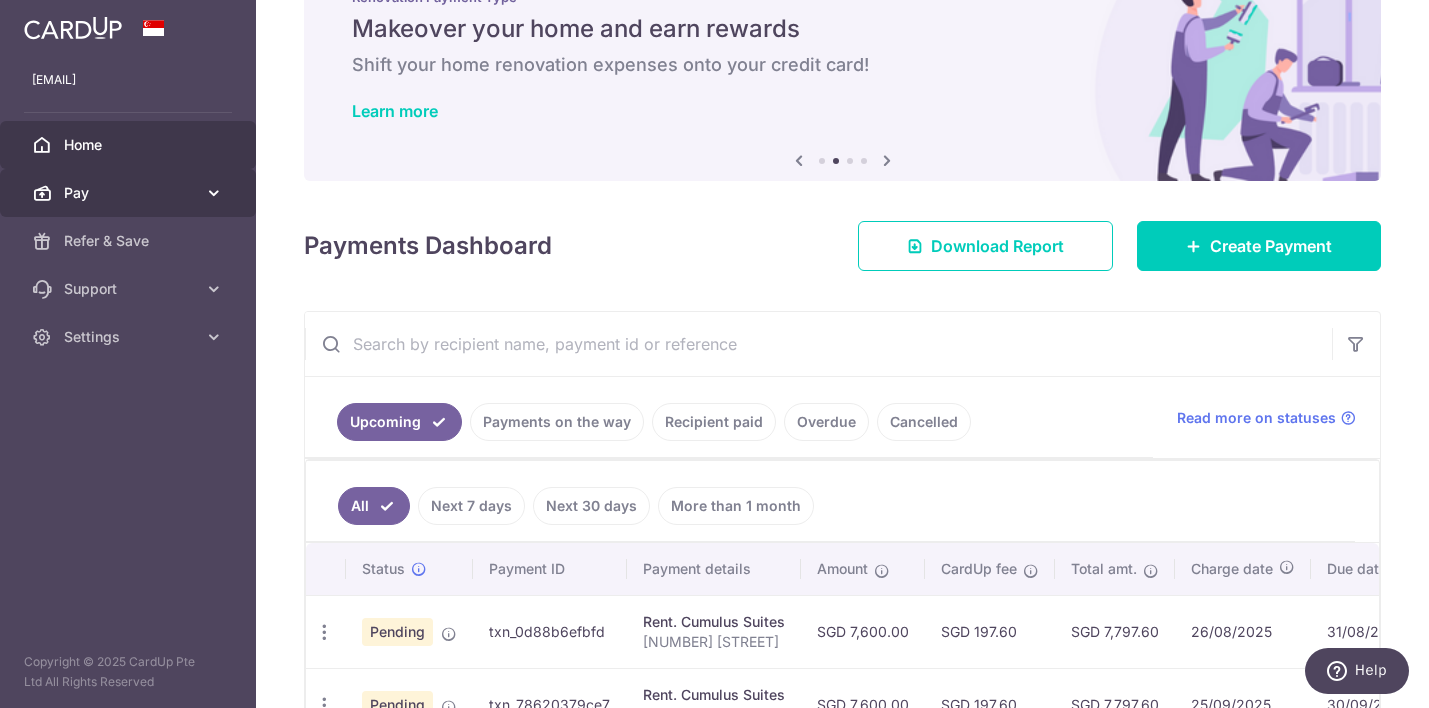 click on "Pay" at bounding box center (128, 193) 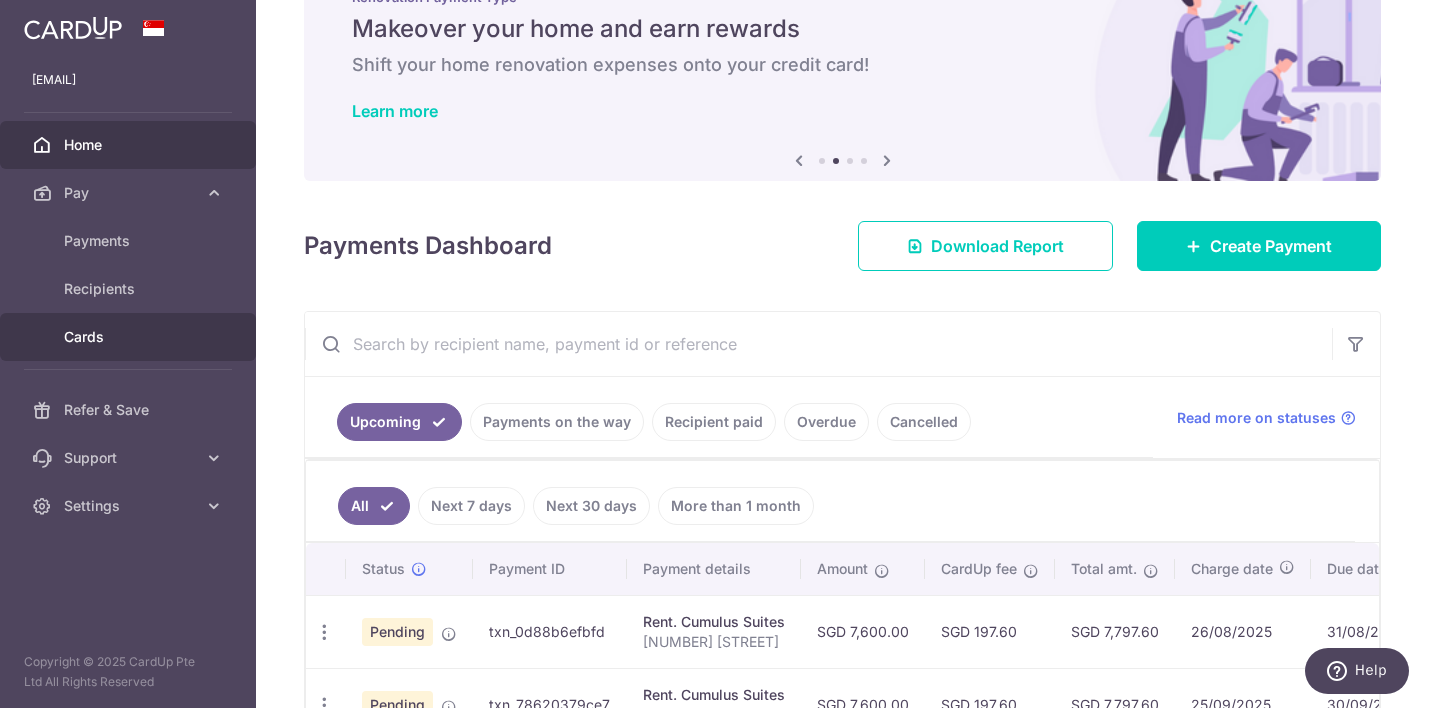 click on "Cards" at bounding box center (130, 337) 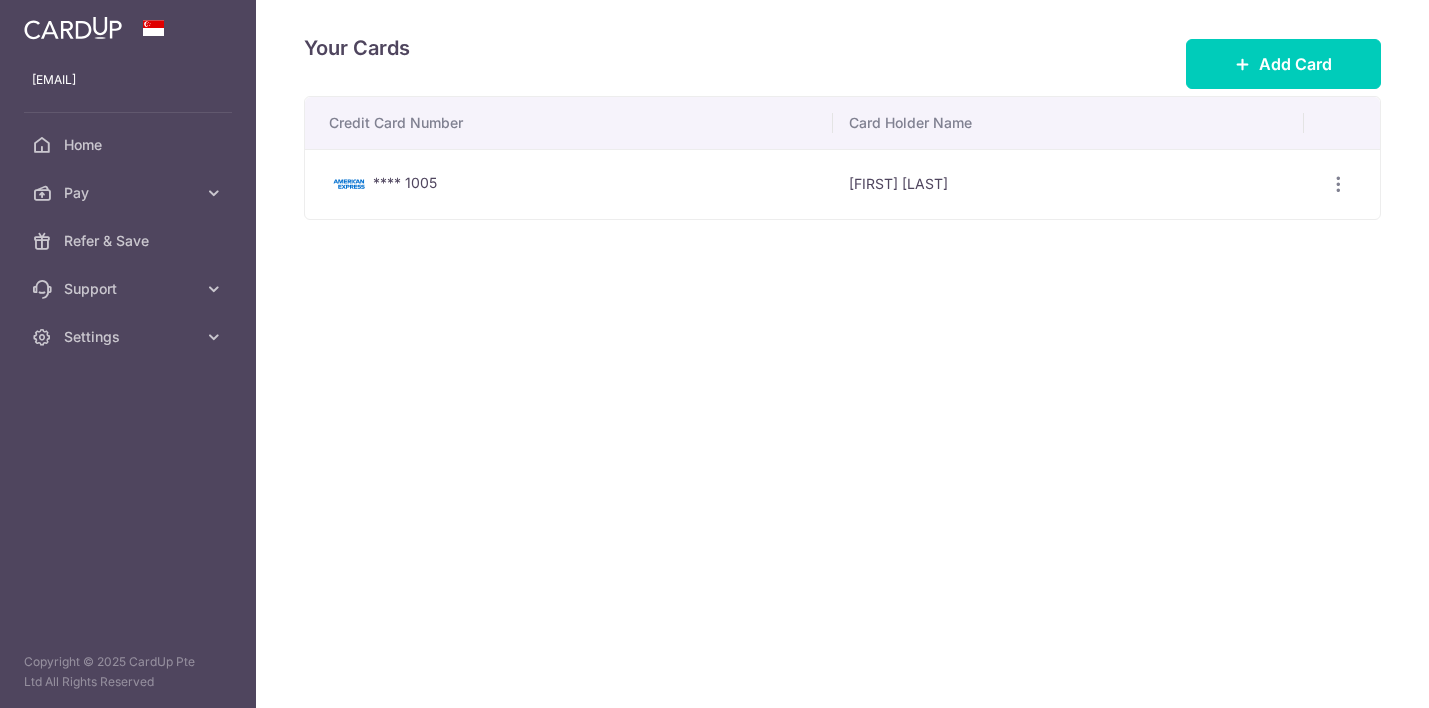 scroll, scrollTop: 0, scrollLeft: 0, axis: both 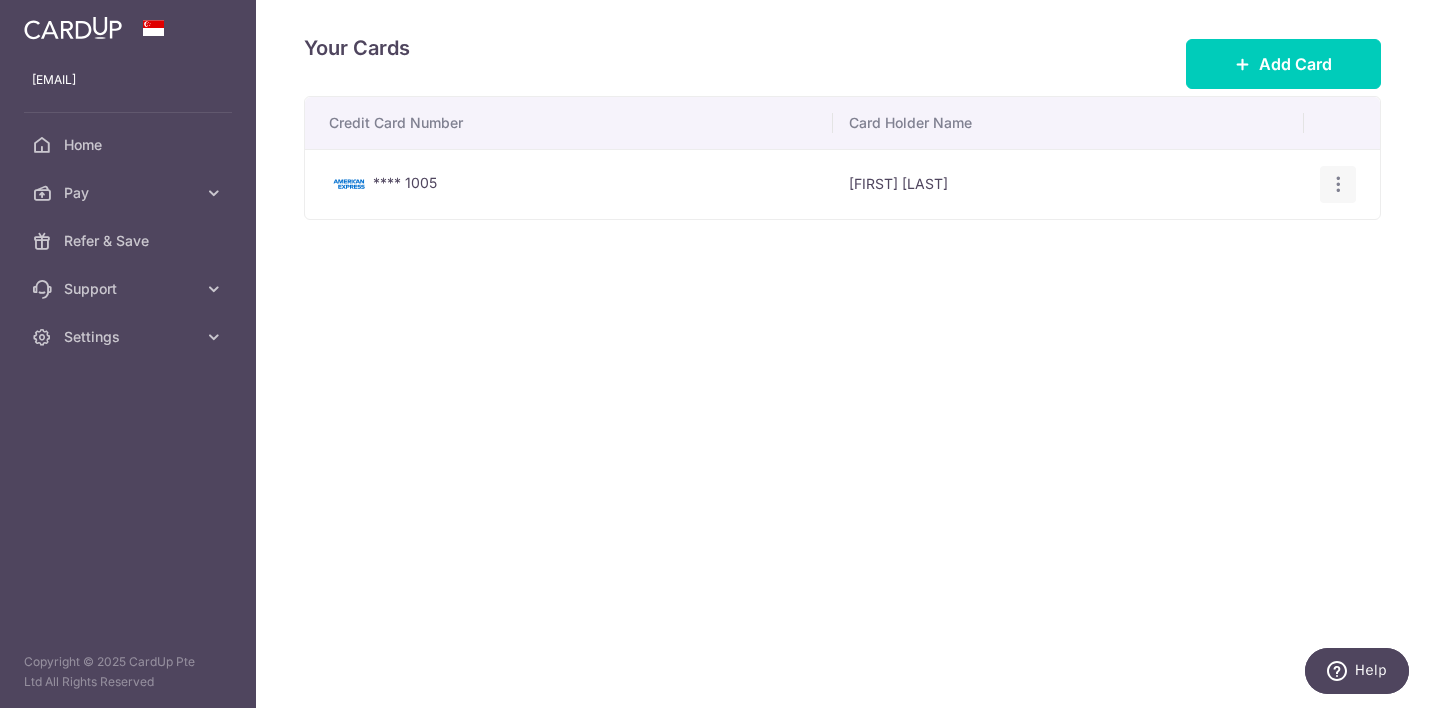 click at bounding box center [1338, 184] 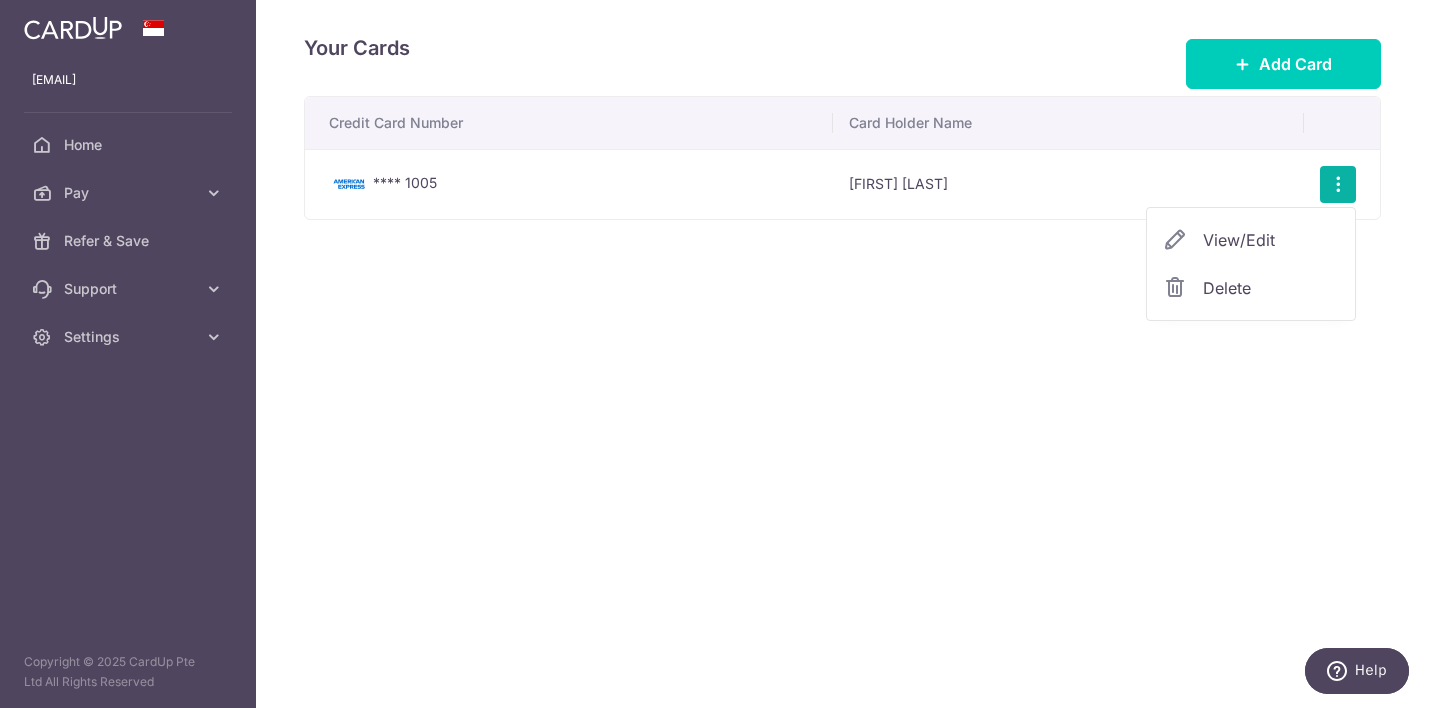 click on "Delete" at bounding box center (1271, 288) 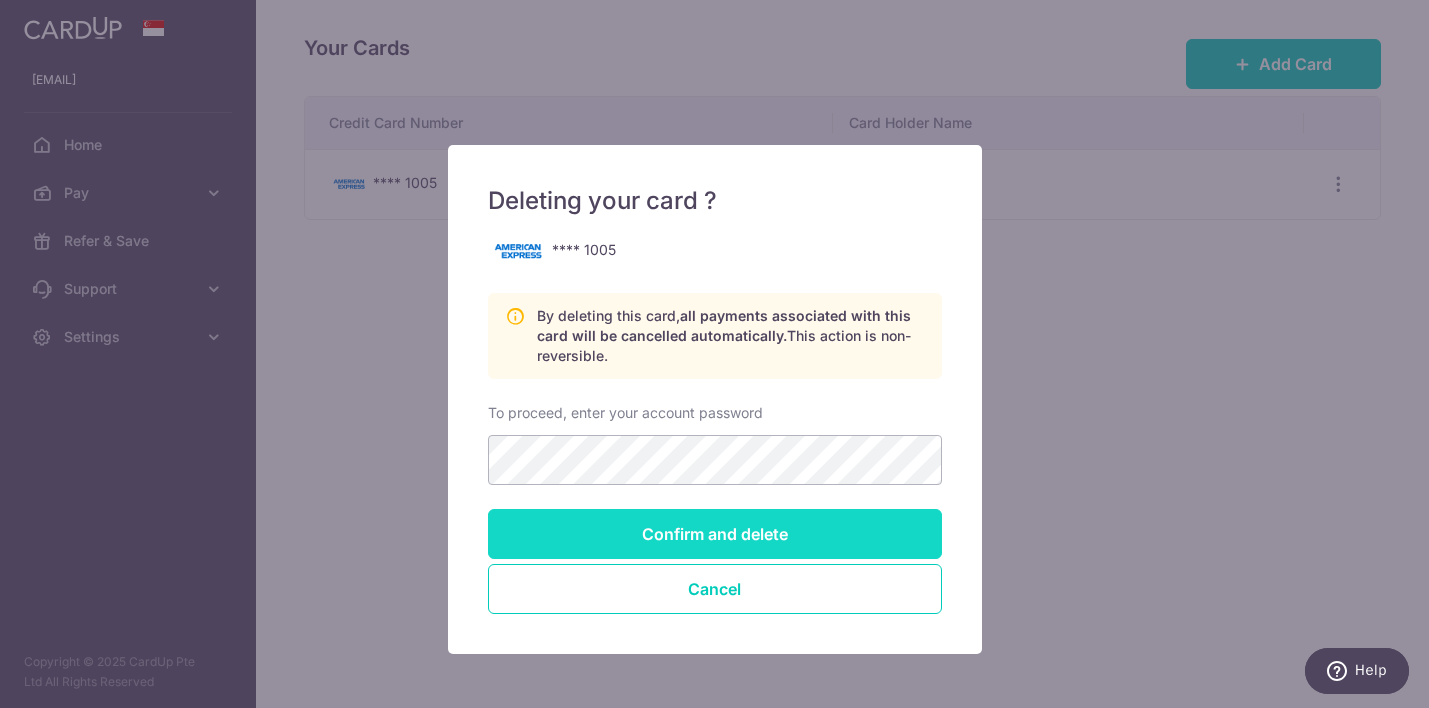 click on "Confirm and delete" at bounding box center (715, 534) 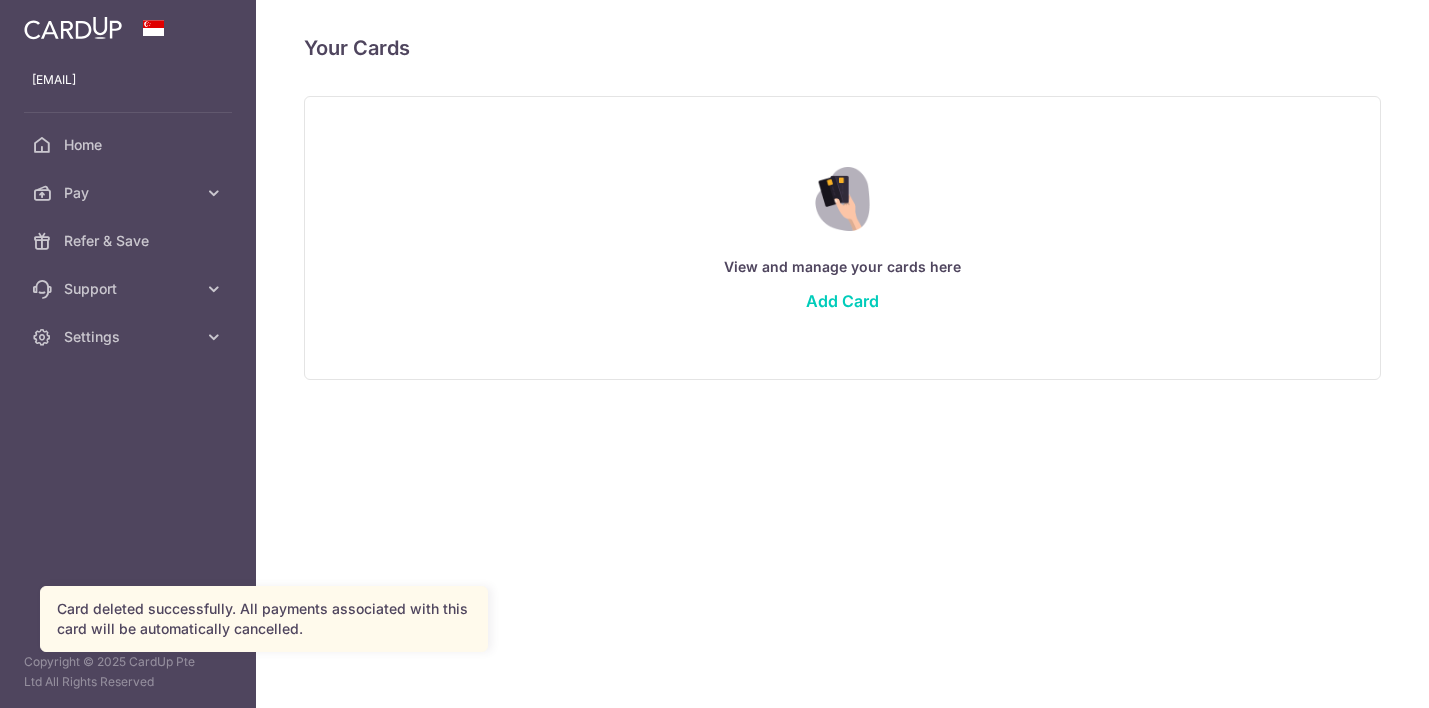 scroll, scrollTop: 0, scrollLeft: 0, axis: both 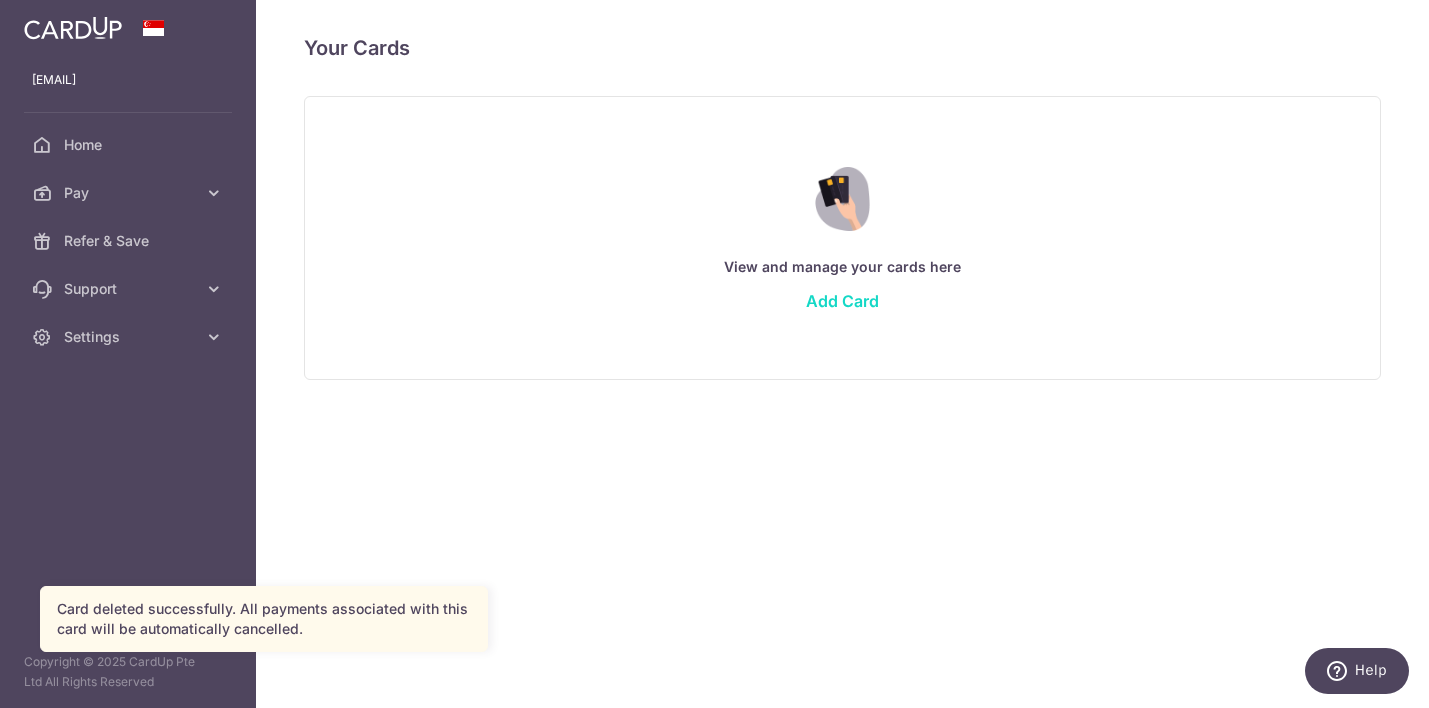 click on "View and manage your cards here
Add Card" at bounding box center [842, 237] 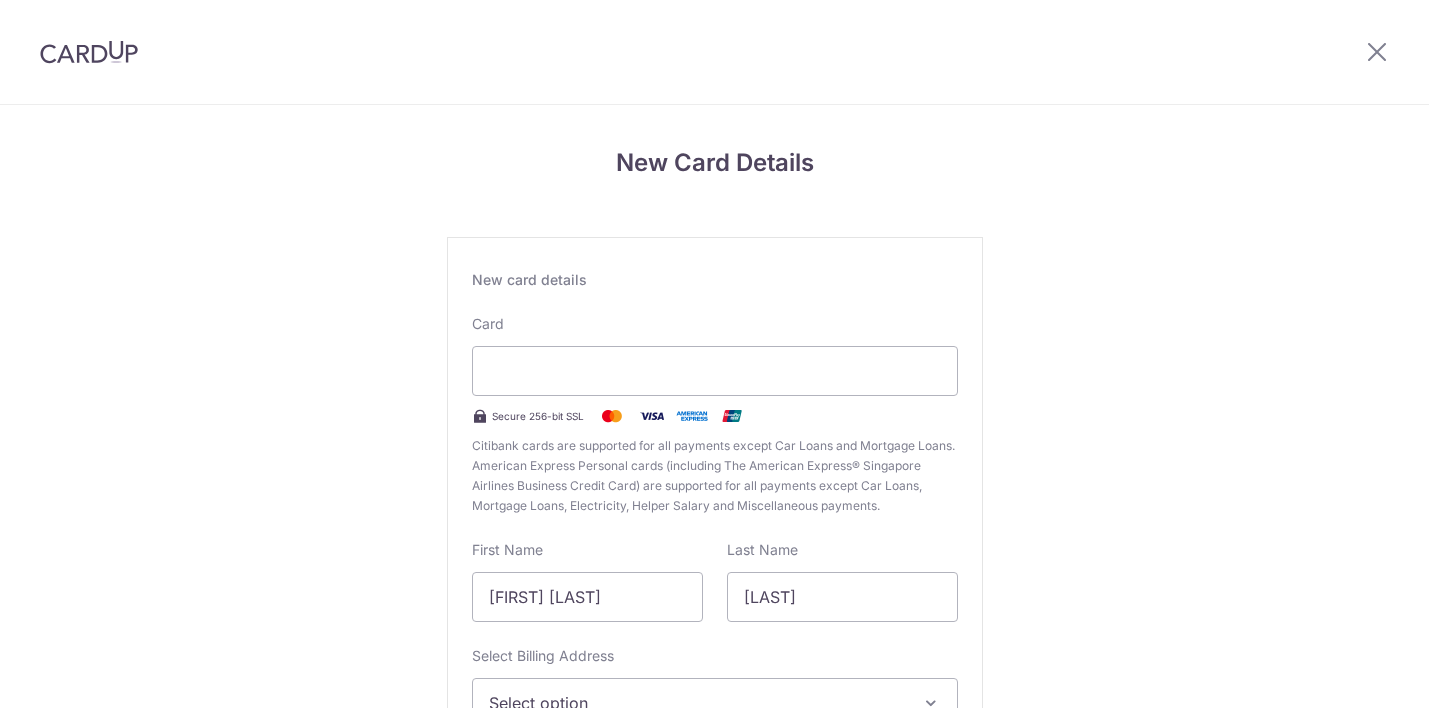 drag, startPoint x: 861, startPoint y: 298, endPoint x: 877, endPoint y: 291, distance: 17.464249 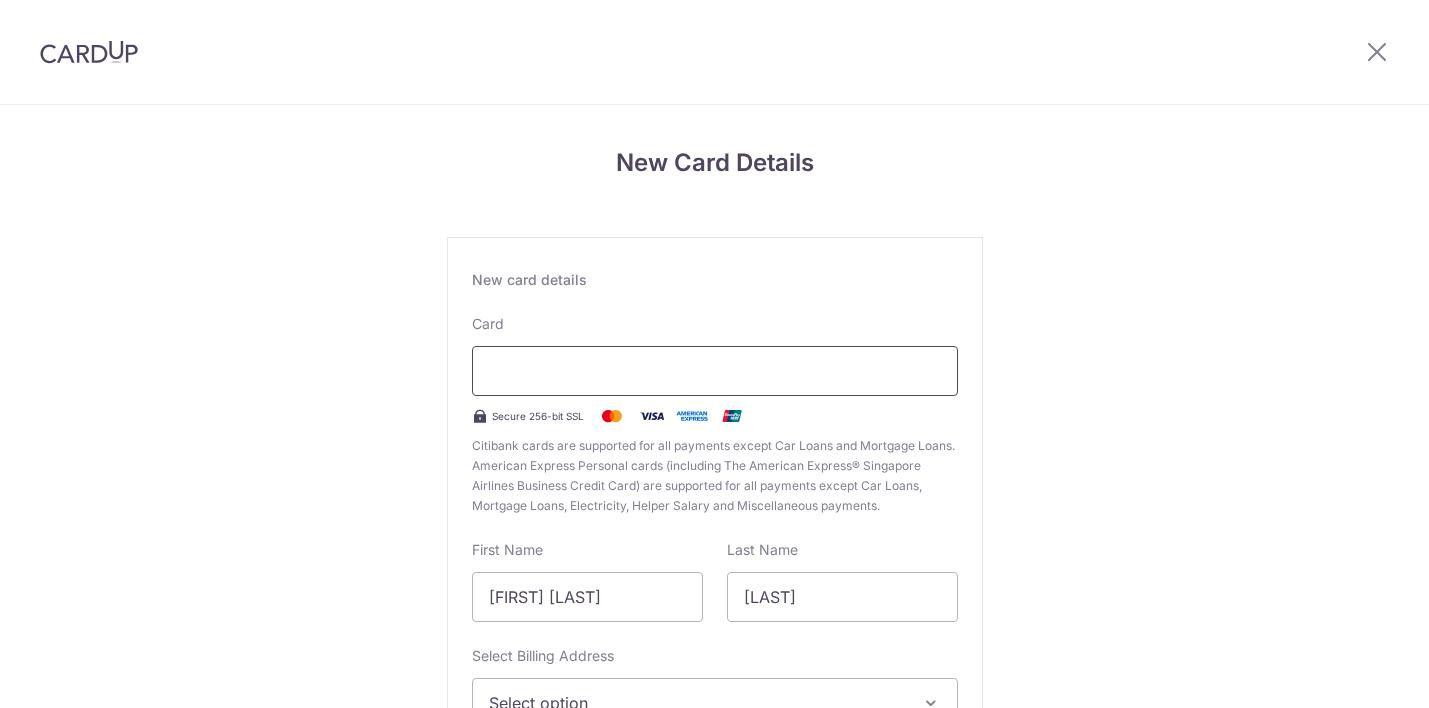 click at bounding box center (715, 371) 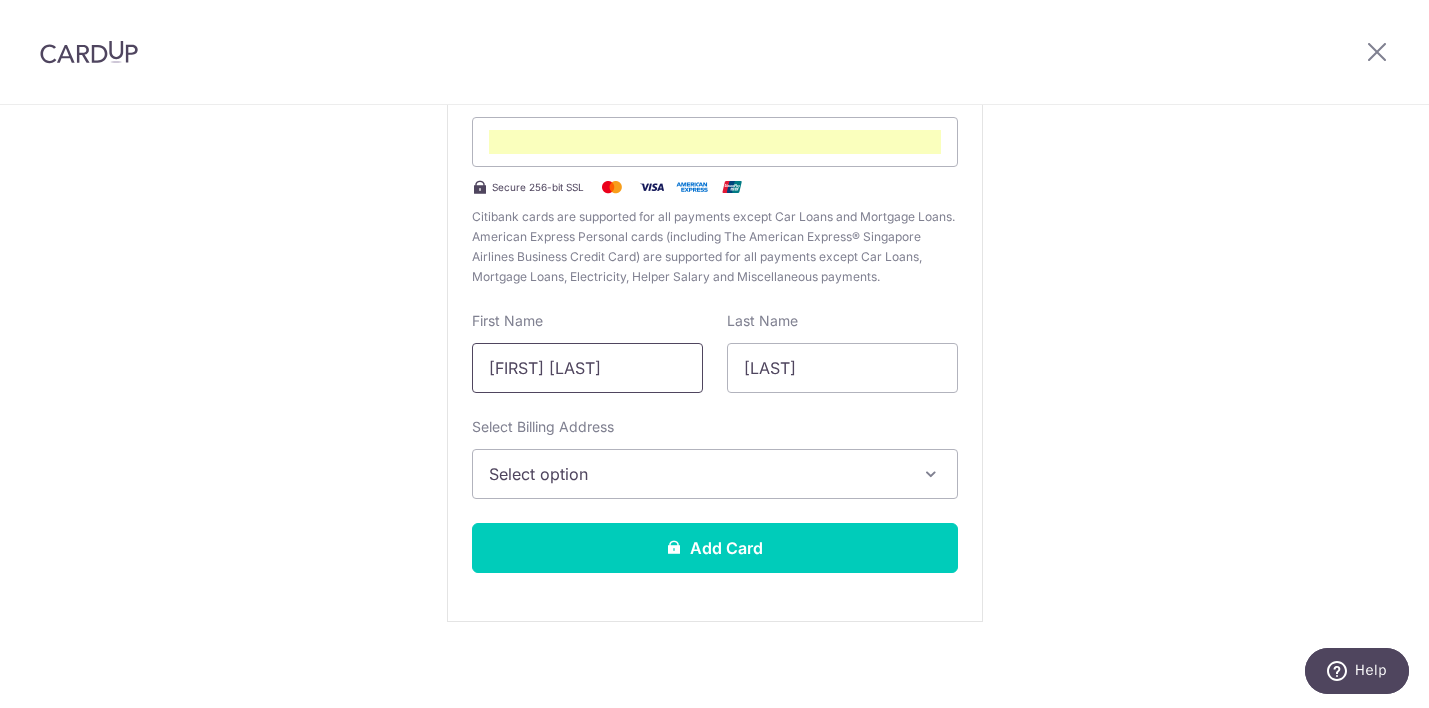 scroll, scrollTop: 237, scrollLeft: 0, axis: vertical 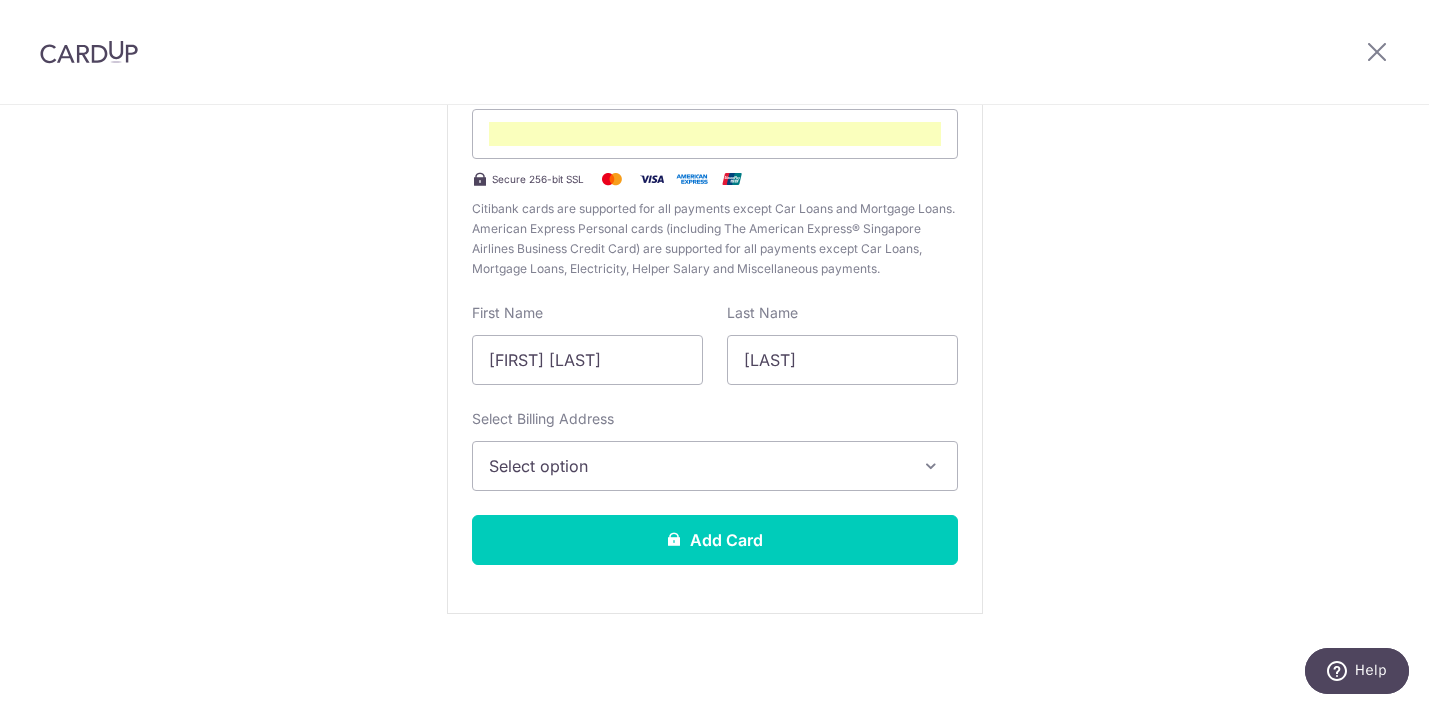 click on "Select option" at bounding box center (697, 466) 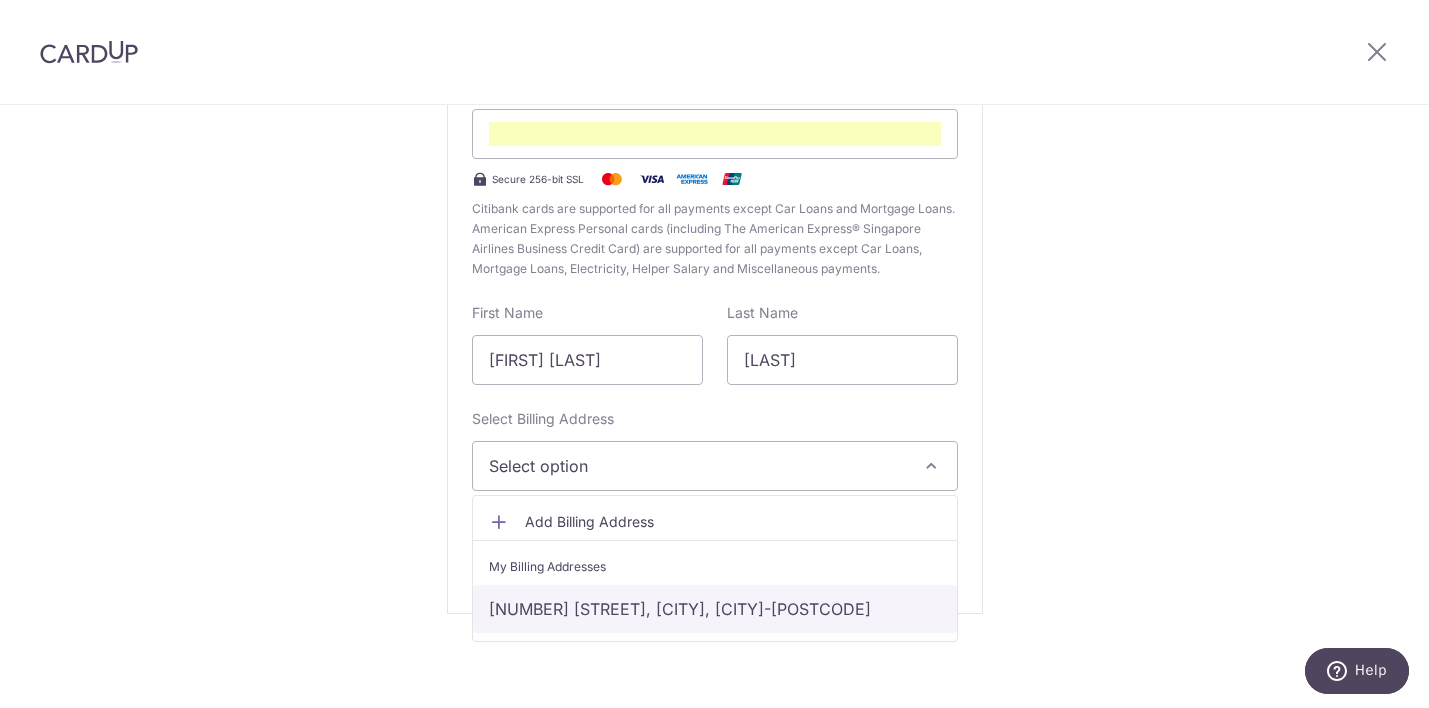 click on "226 OCEAN DRIVE, #04-32 THE BERTH BY THE COVE, Singapore, Singapore-098617" at bounding box center (715, 609) 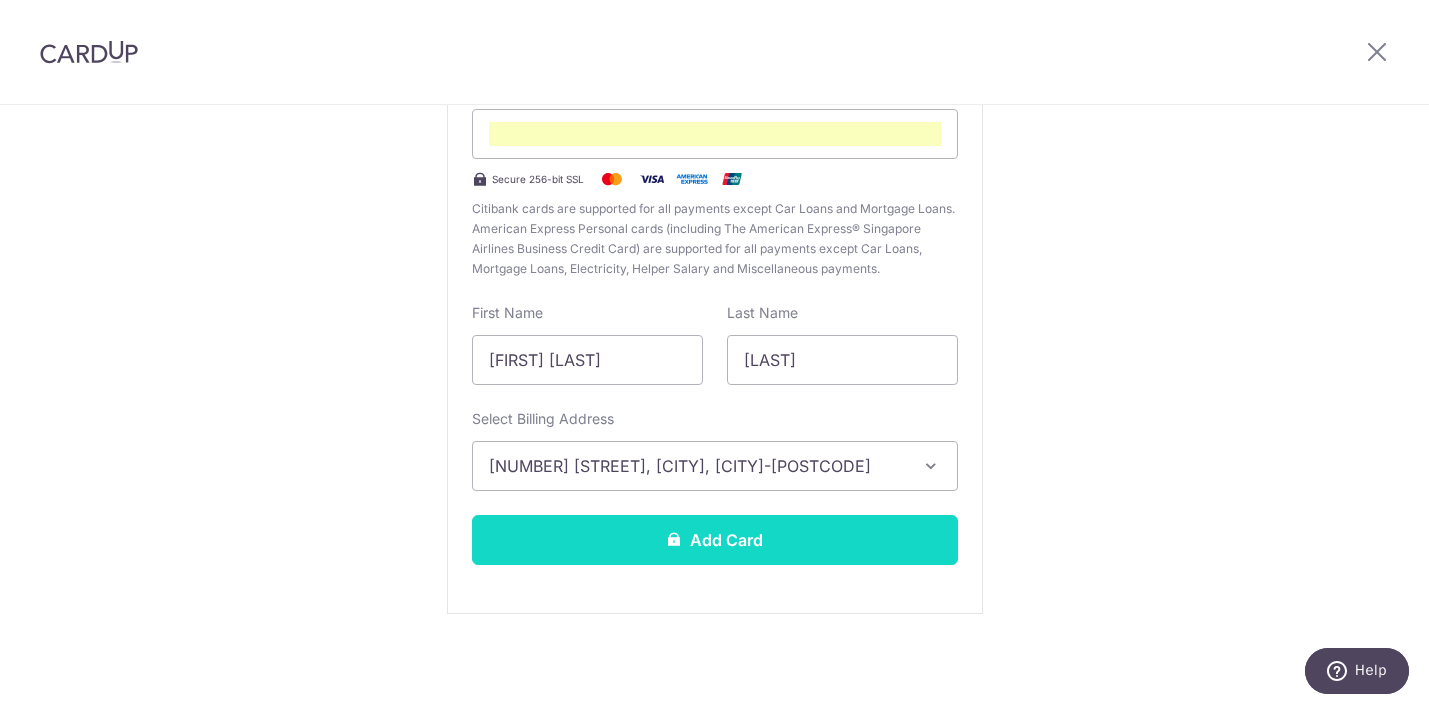 click at bounding box center (674, 539) 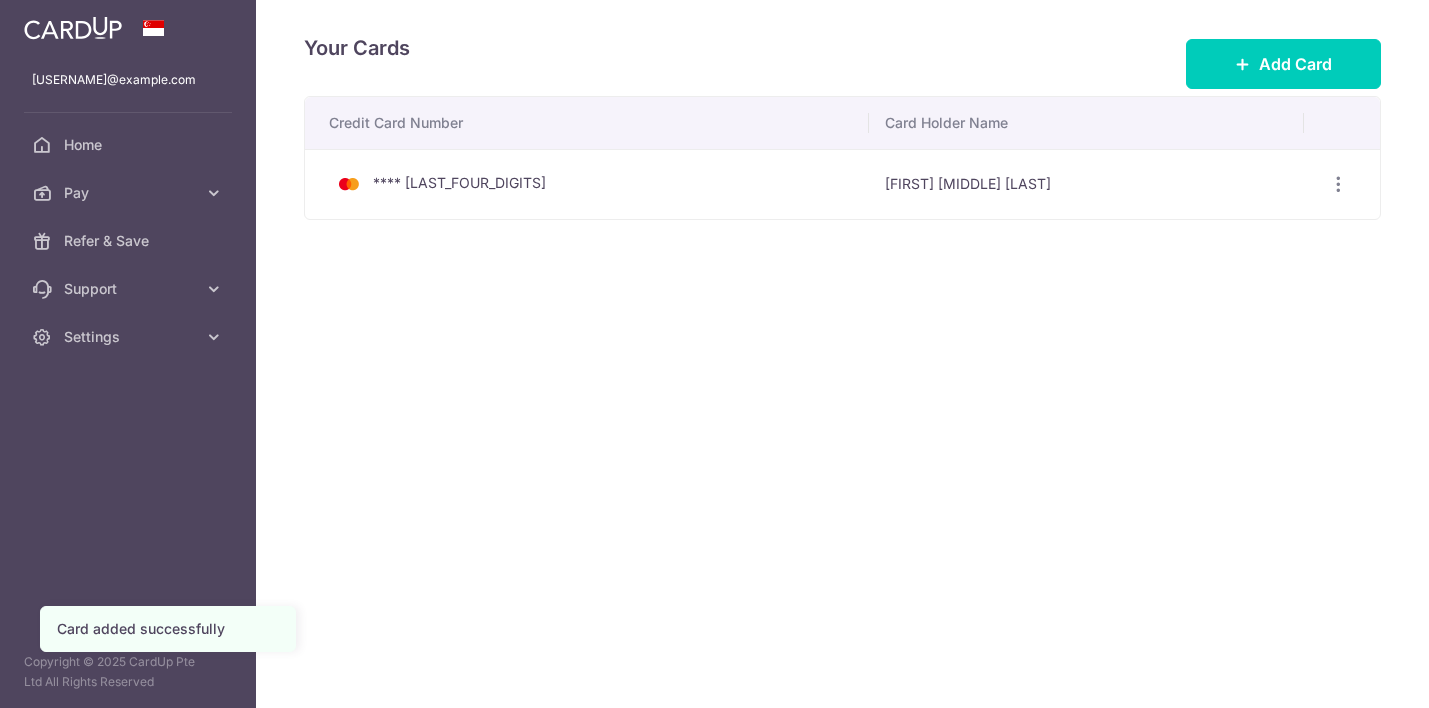 scroll, scrollTop: 0, scrollLeft: 0, axis: both 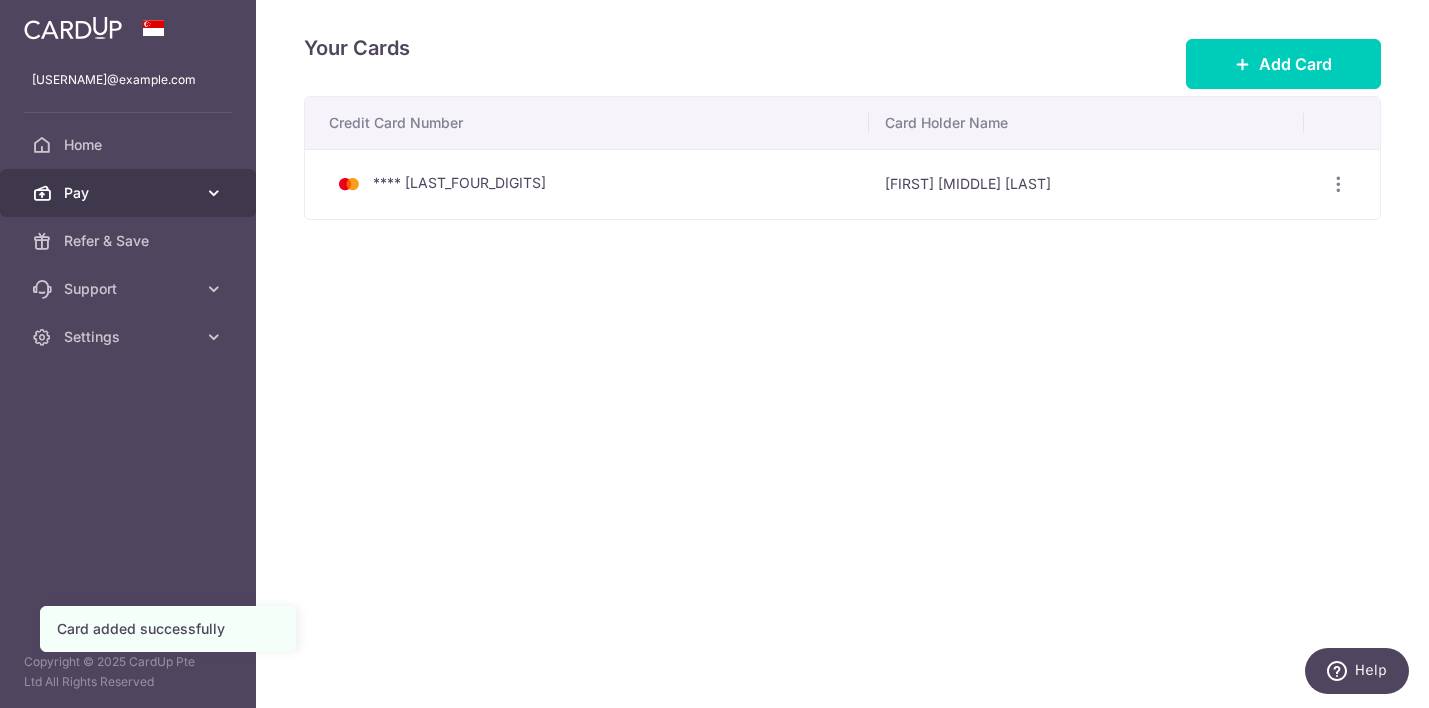 click on "Pay" at bounding box center [130, 193] 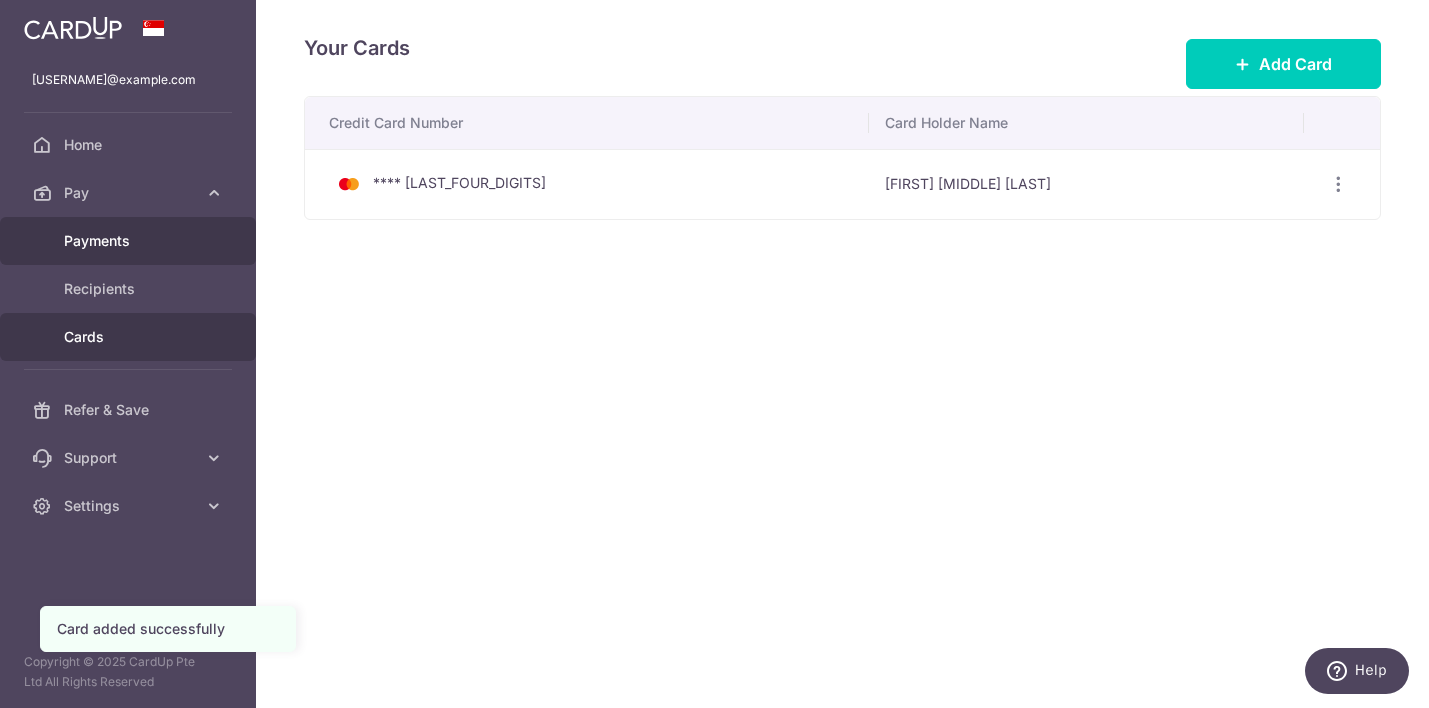 click on "Payments" at bounding box center (128, 241) 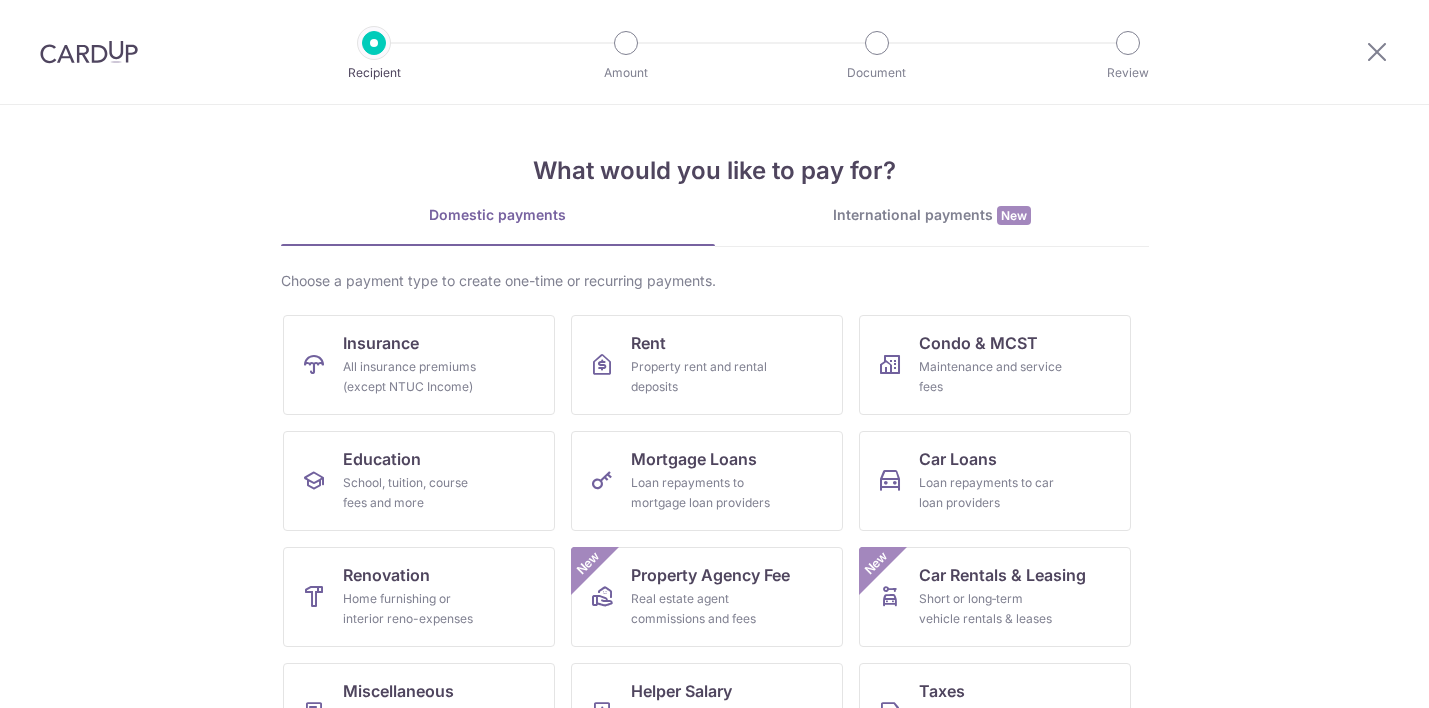 scroll, scrollTop: 0, scrollLeft: 0, axis: both 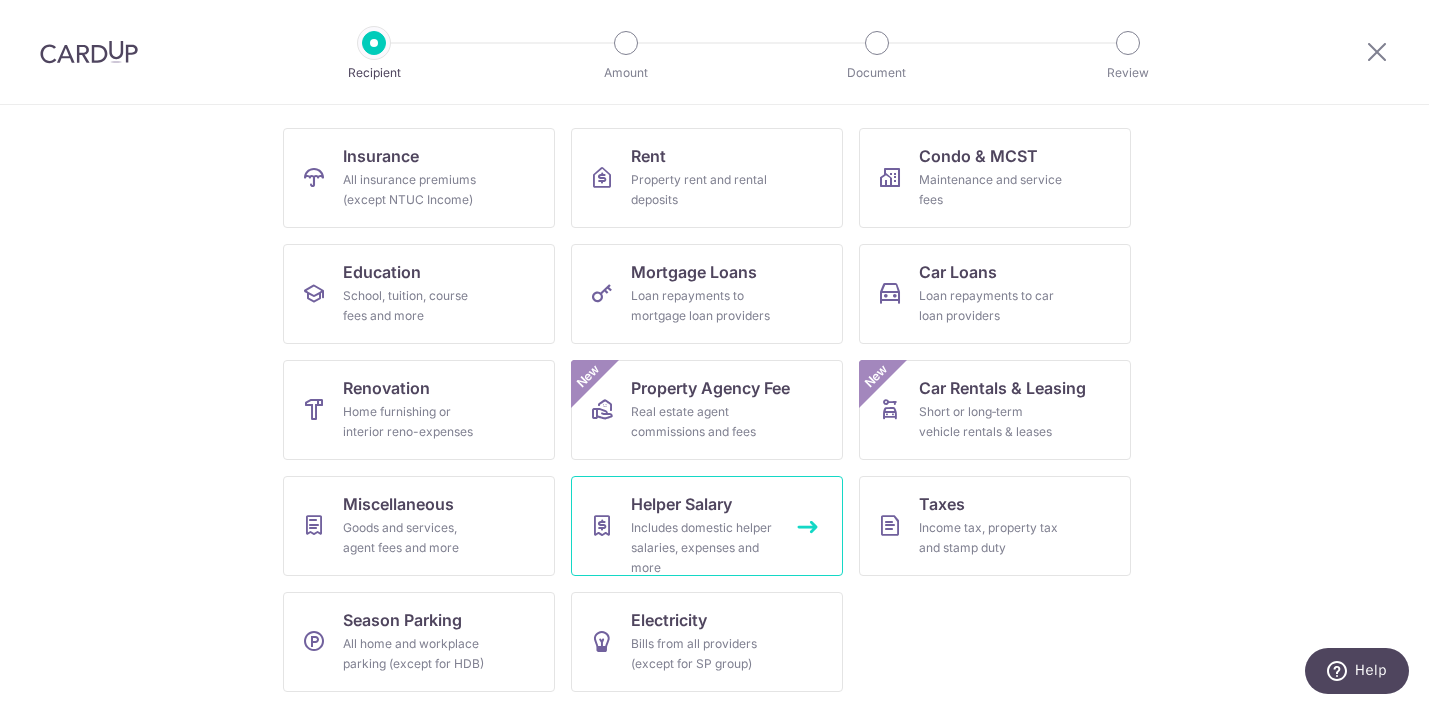 click on "Includes domestic helper salaries, expenses and more" at bounding box center [703, 548] 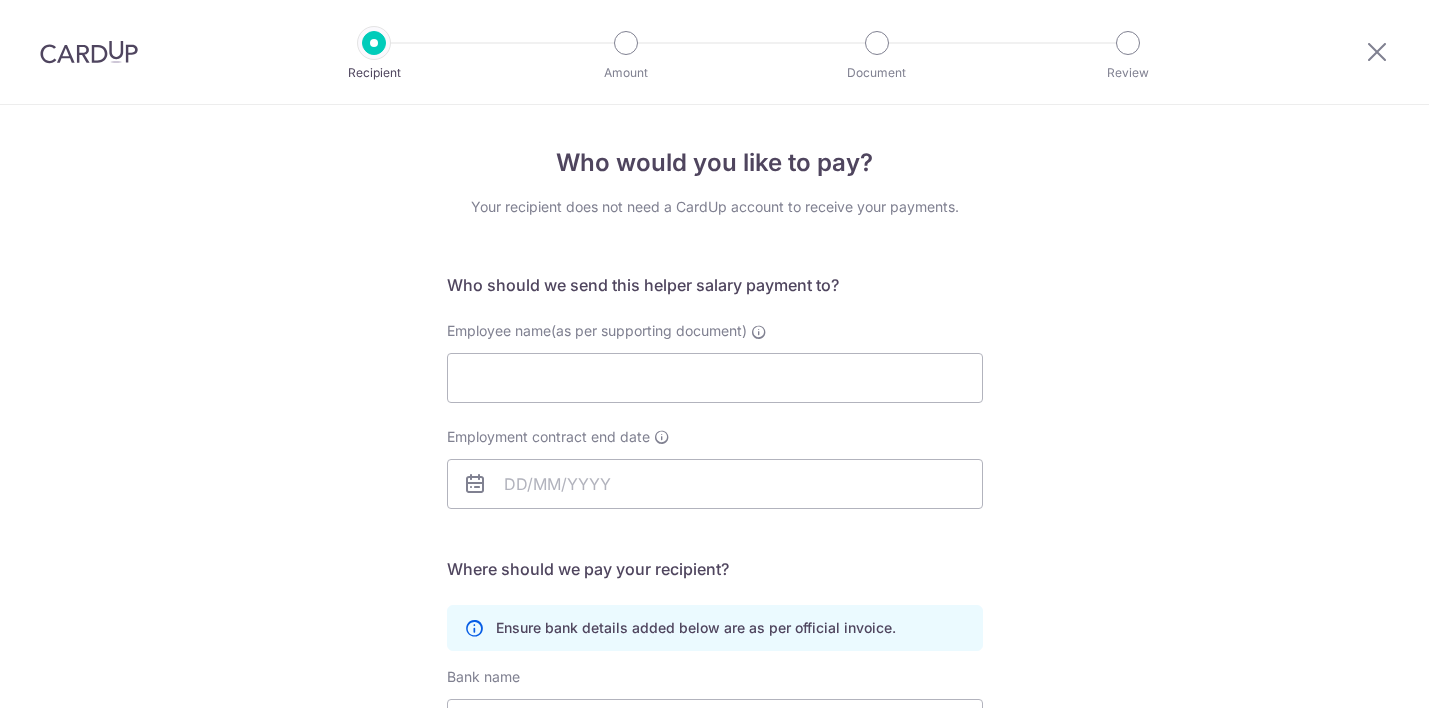 scroll, scrollTop: 0, scrollLeft: 0, axis: both 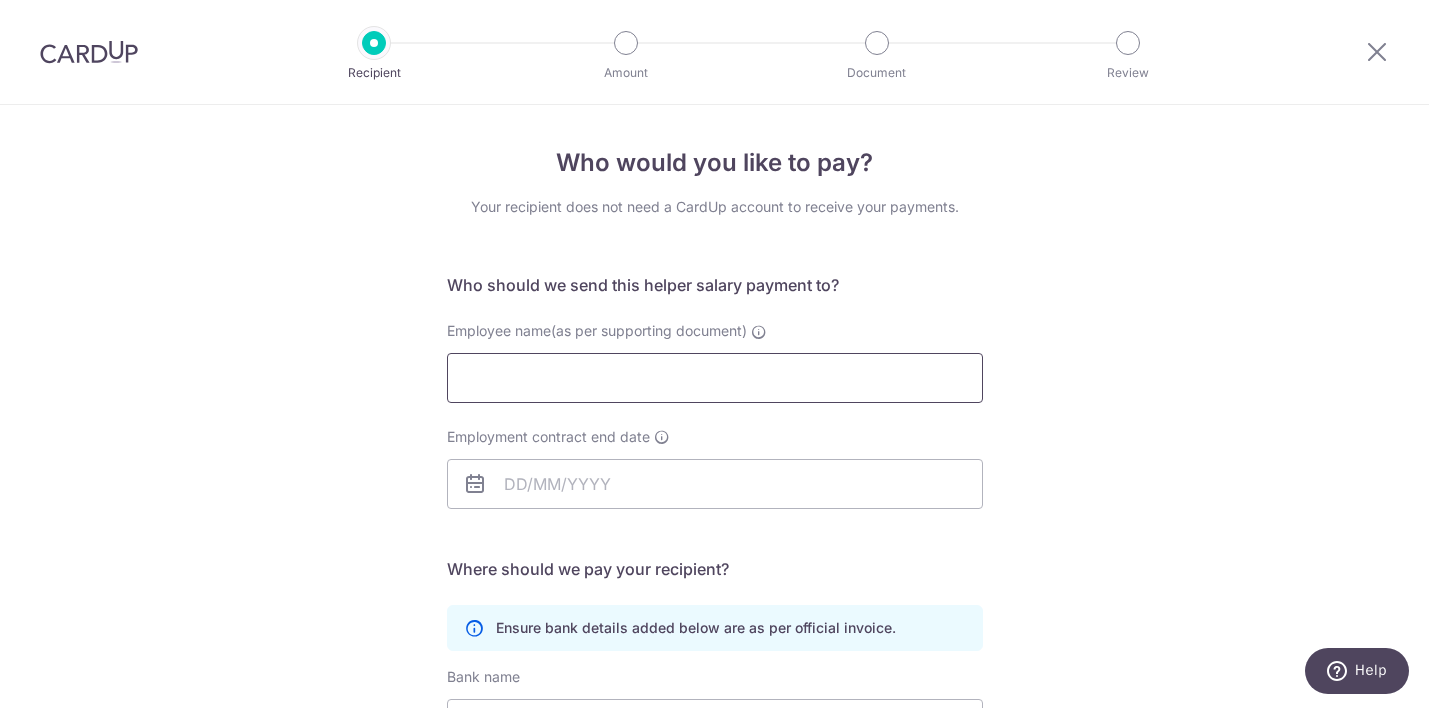 click on "Employee name(as per supporting document)" at bounding box center (715, 378) 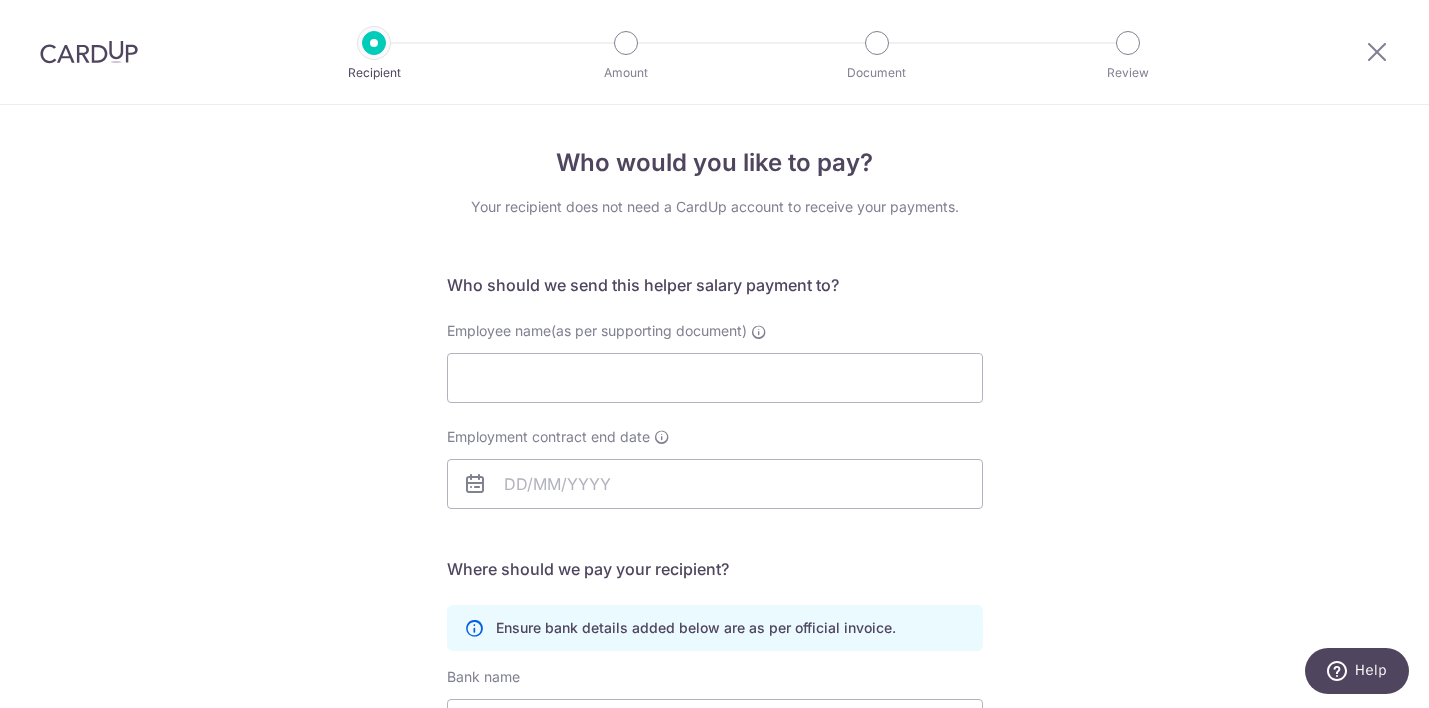 click on "Who would you like to pay?
Your recipient does not need a CardUp account to receive your payments.
Who should we send this helper salary payment to?
Employee name(as per supporting document)
Employment contract end date
Translation missing: en.no key
URL
Telephone" at bounding box center (714, 581) 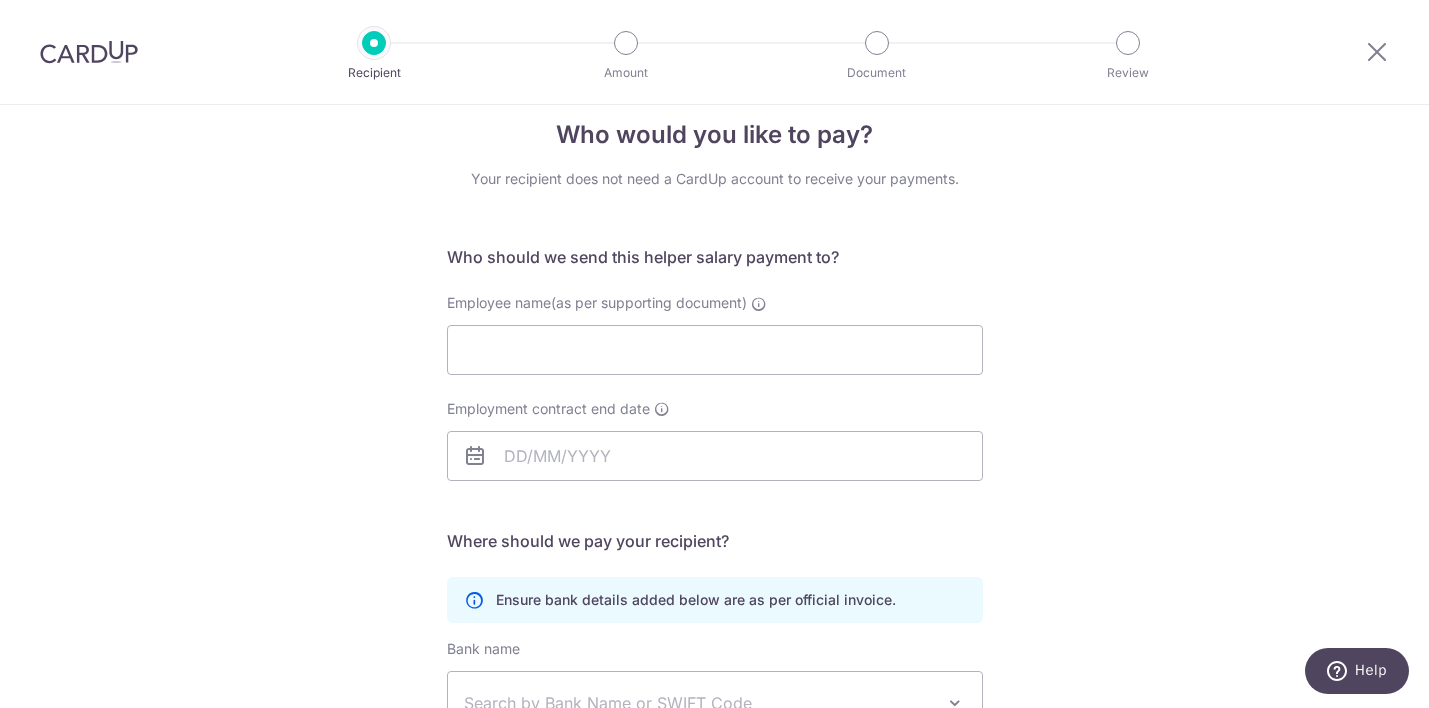 scroll, scrollTop: 26, scrollLeft: 0, axis: vertical 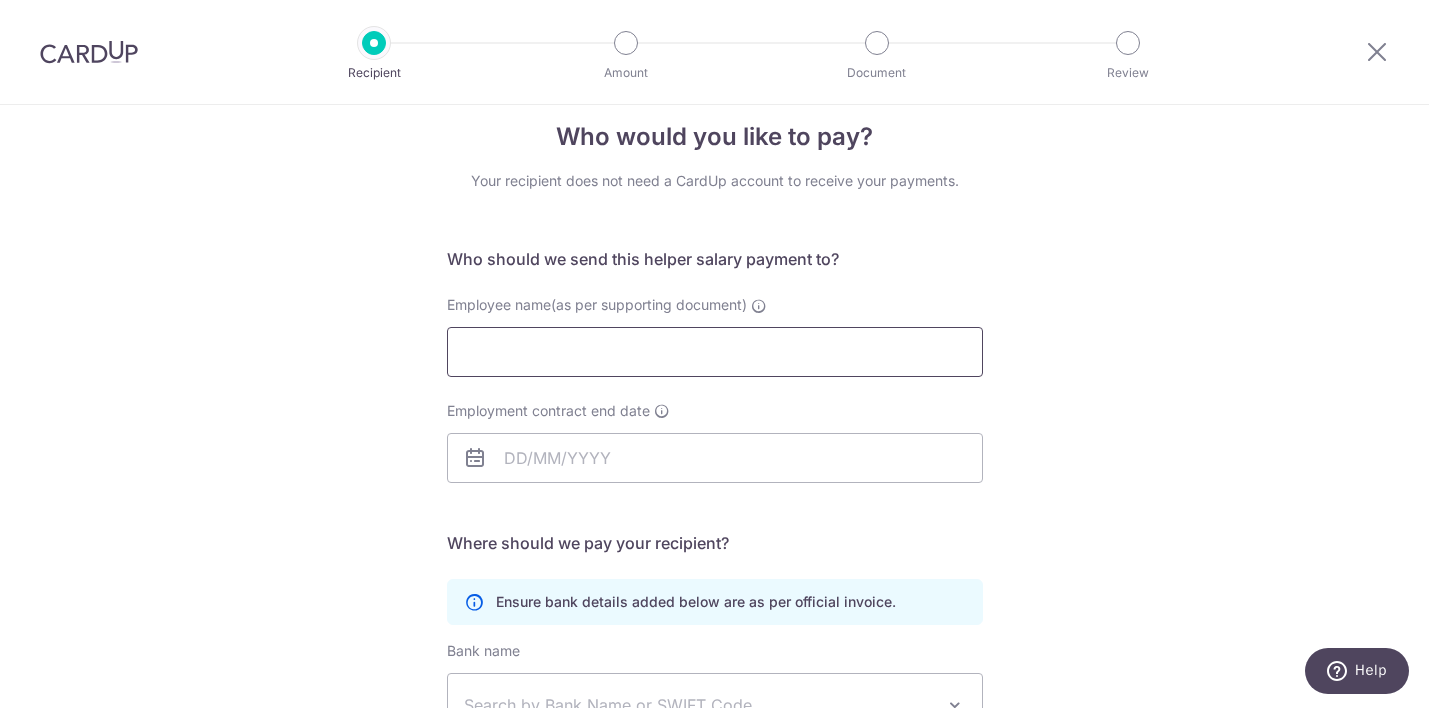 click on "Employee name(as per supporting document)" at bounding box center [715, 352] 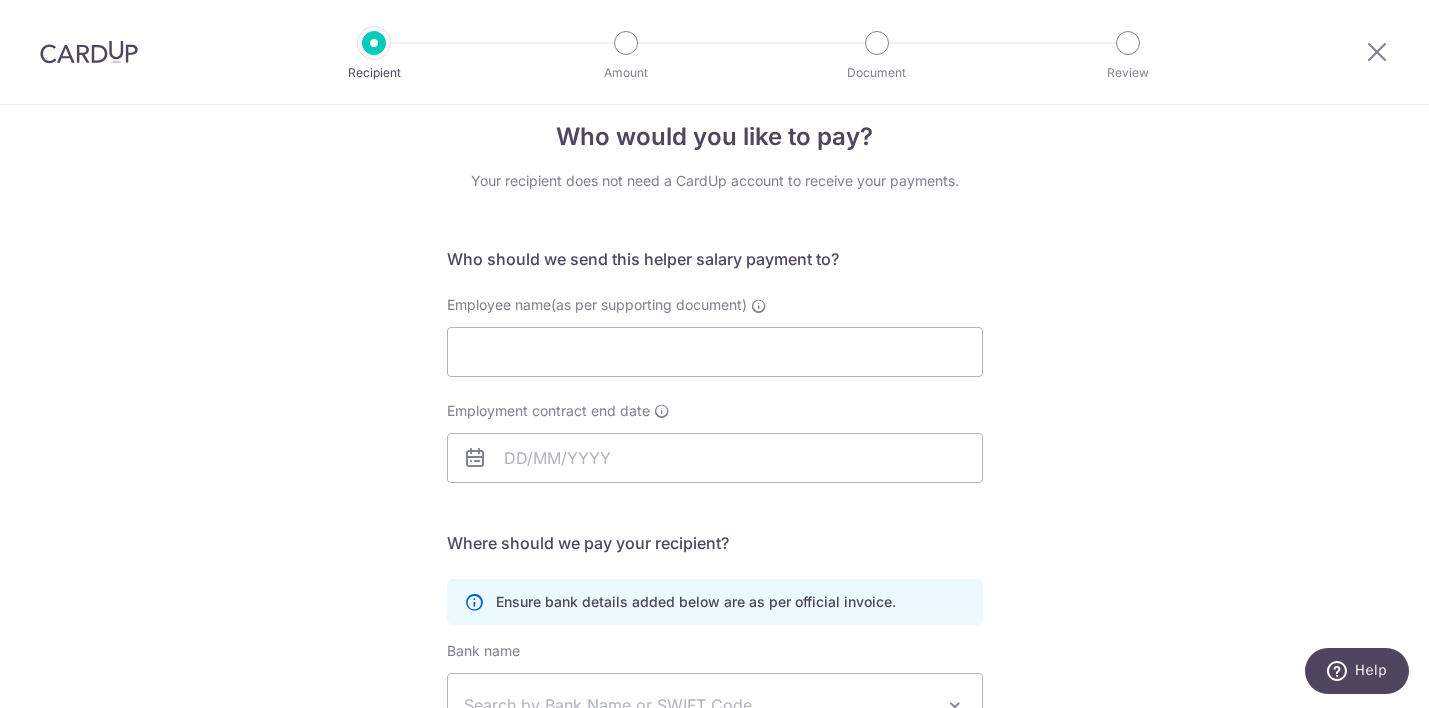 click on "Who would you like to pay?
Your recipient does not need a CardUp account to receive your payments.
Who should we send this helper salary payment to?
Employee name(as per supporting document)
Employment contract end date
Translation missing: en.no key
URL
Telephone" at bounding box center (714, 555) 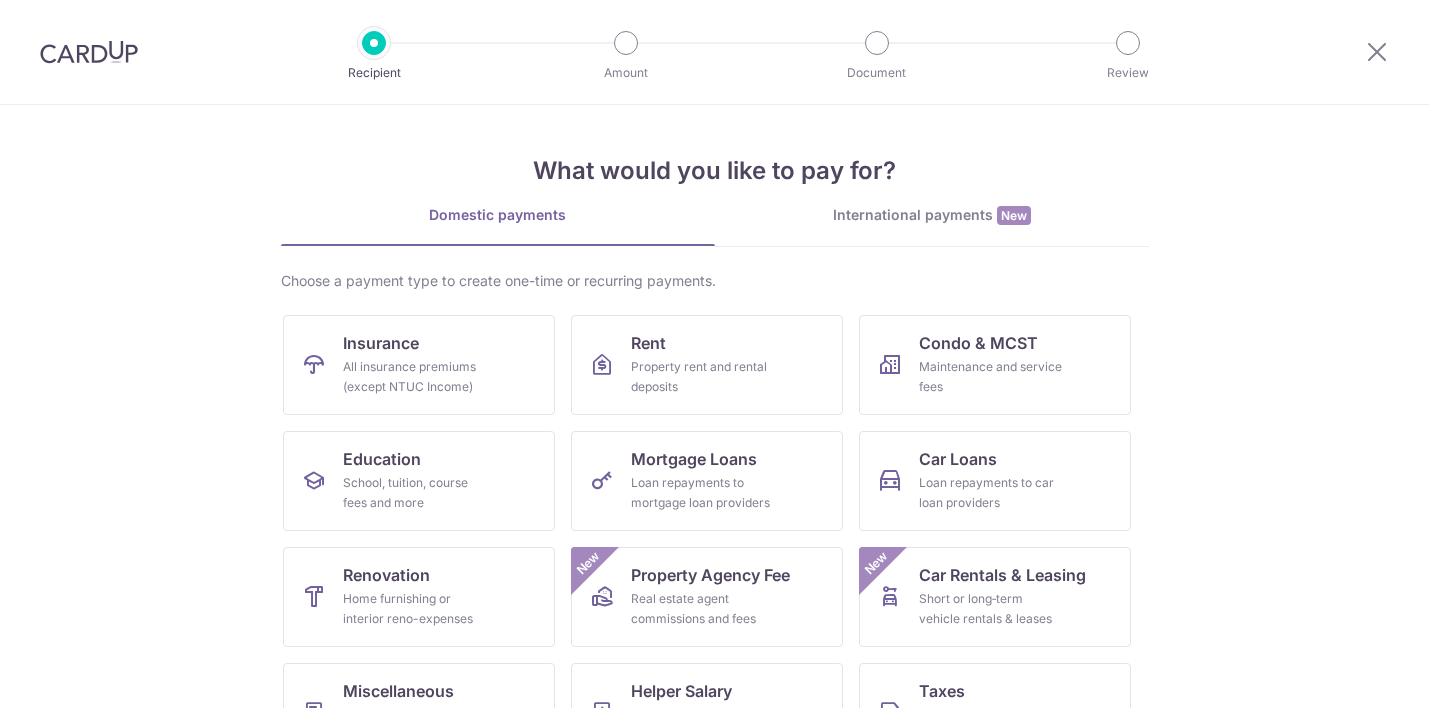 scroll, scrollTop: 0, scrollLeft: 0, axis: both 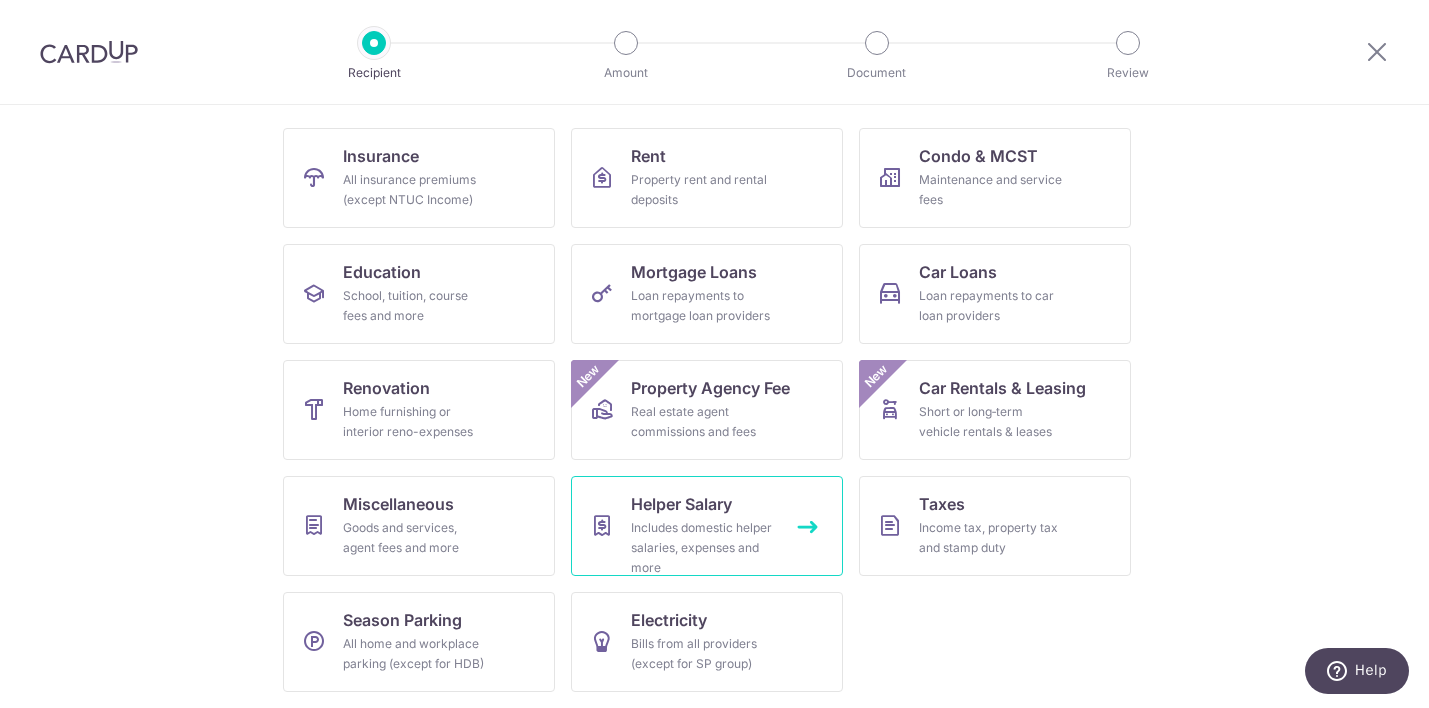 click on "Includes domestic helper salaries, expenses and more" at bounding box center (703, 548) 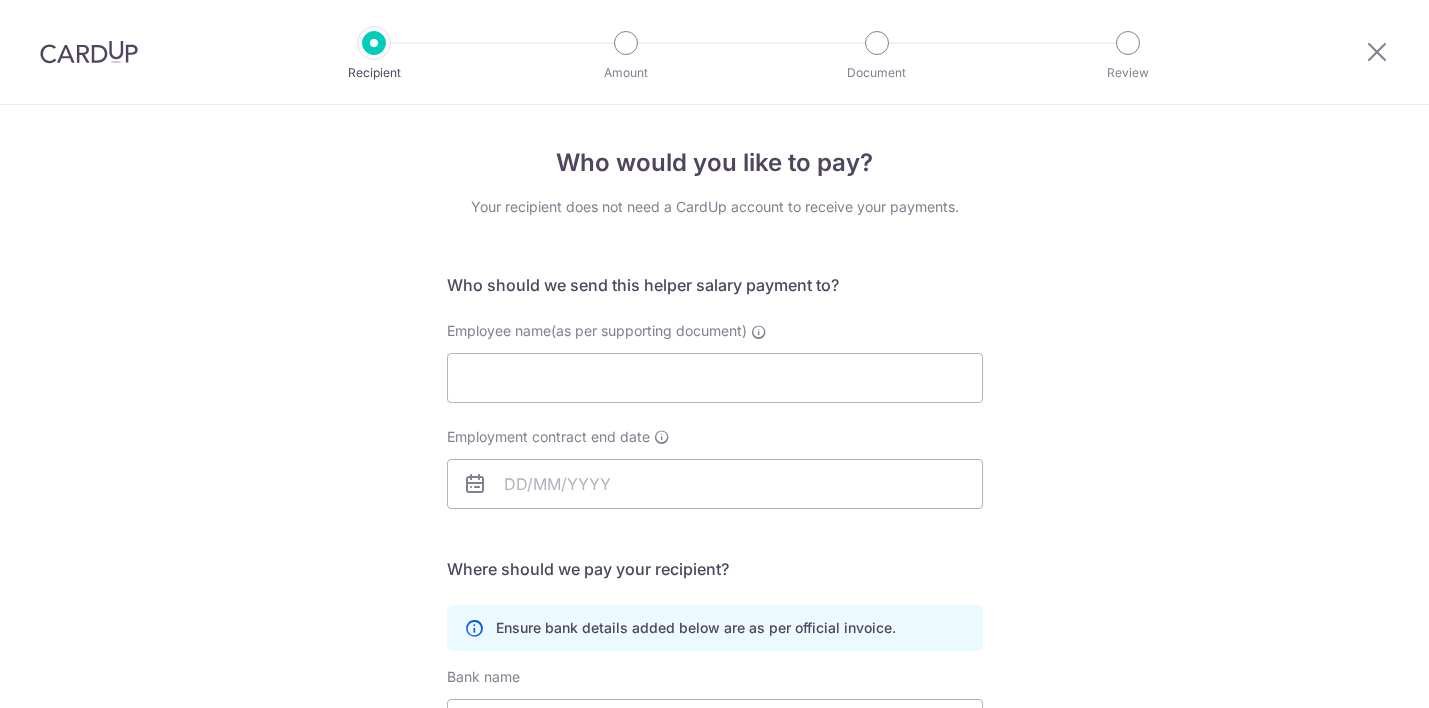 scroll, scrollTop: 0, scrollLeft: 0, axis: both 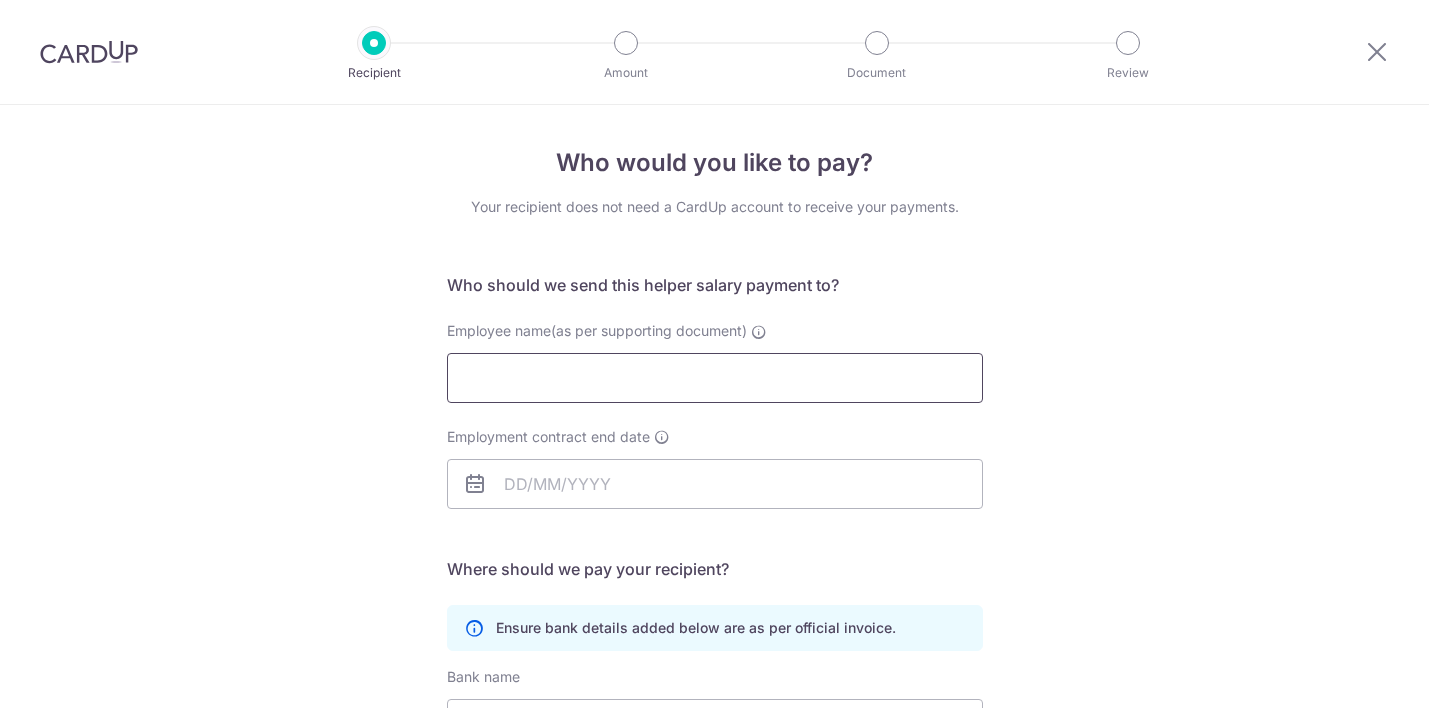 click on "Employee name(as per supporting document)" at bounding box center (715, 378) 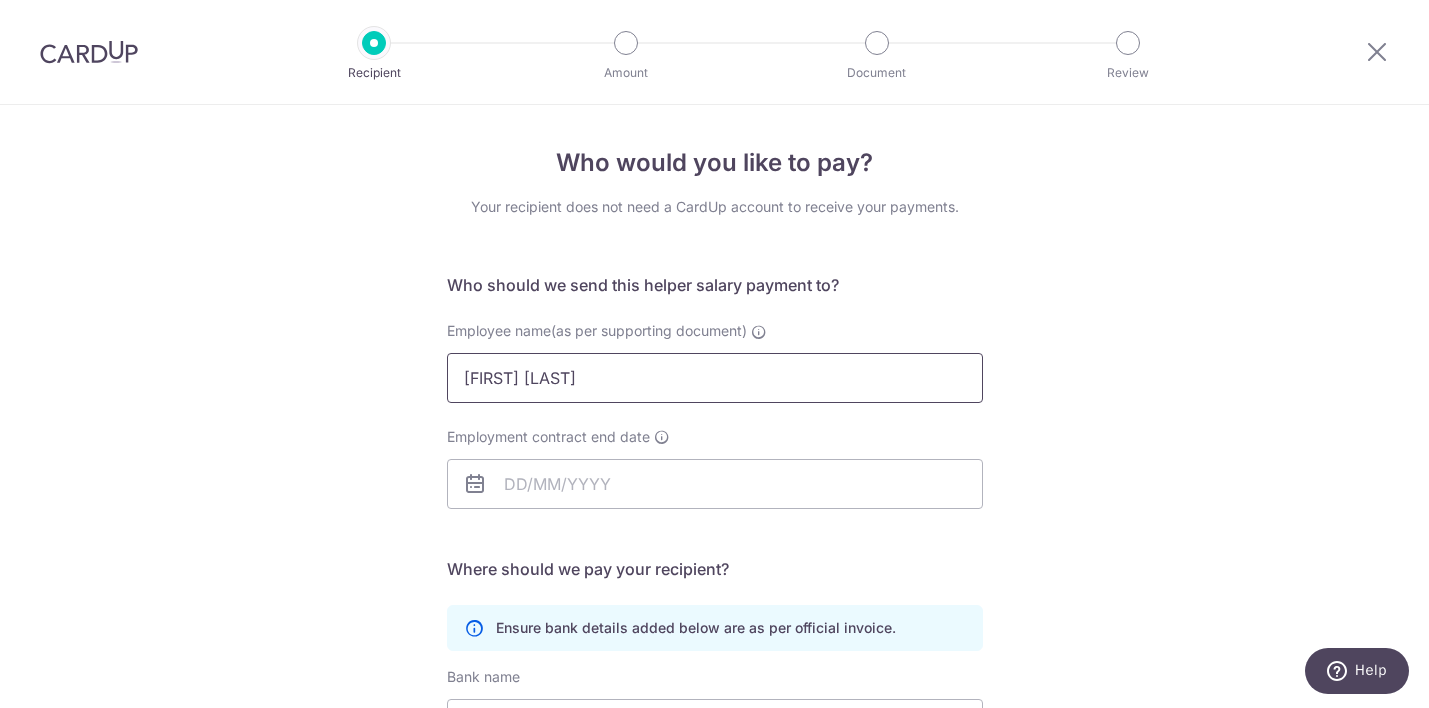 type on "Shea Warnes" 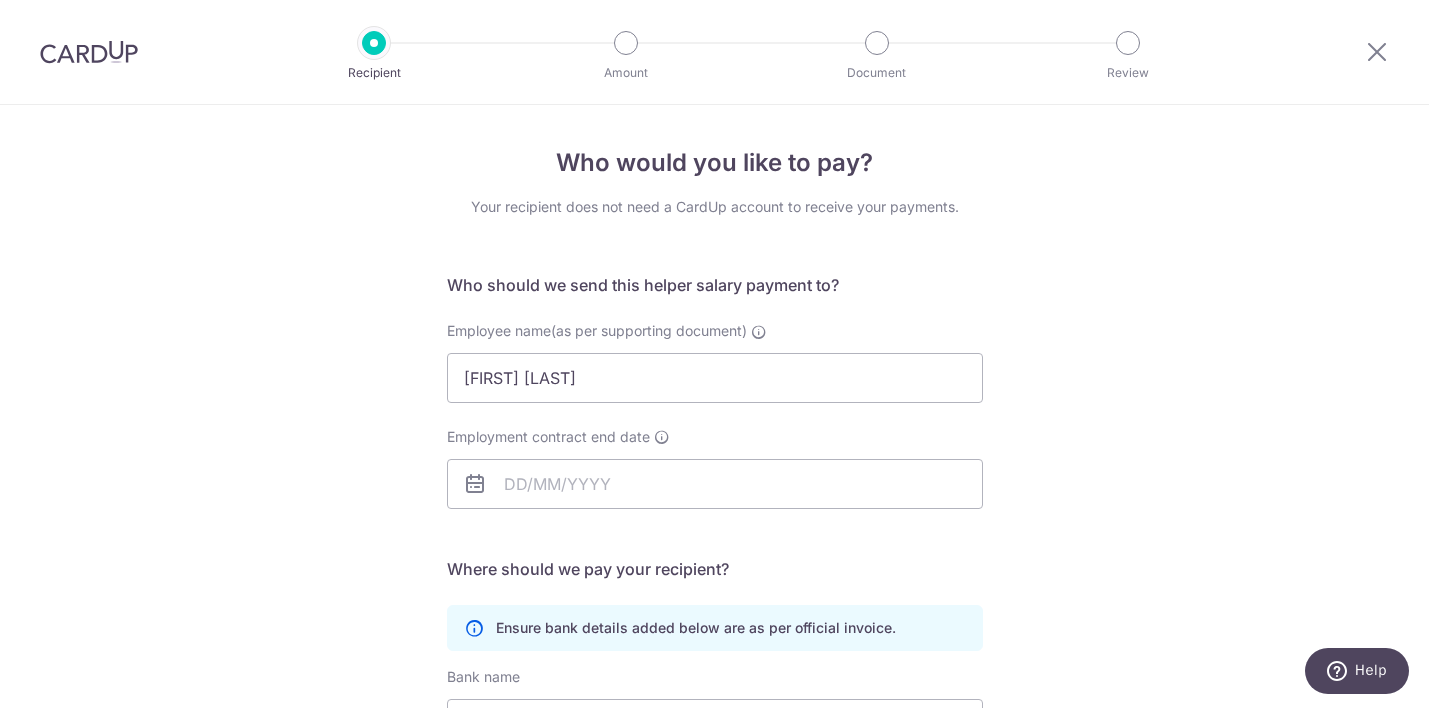 click at bounding box center [475, 484] 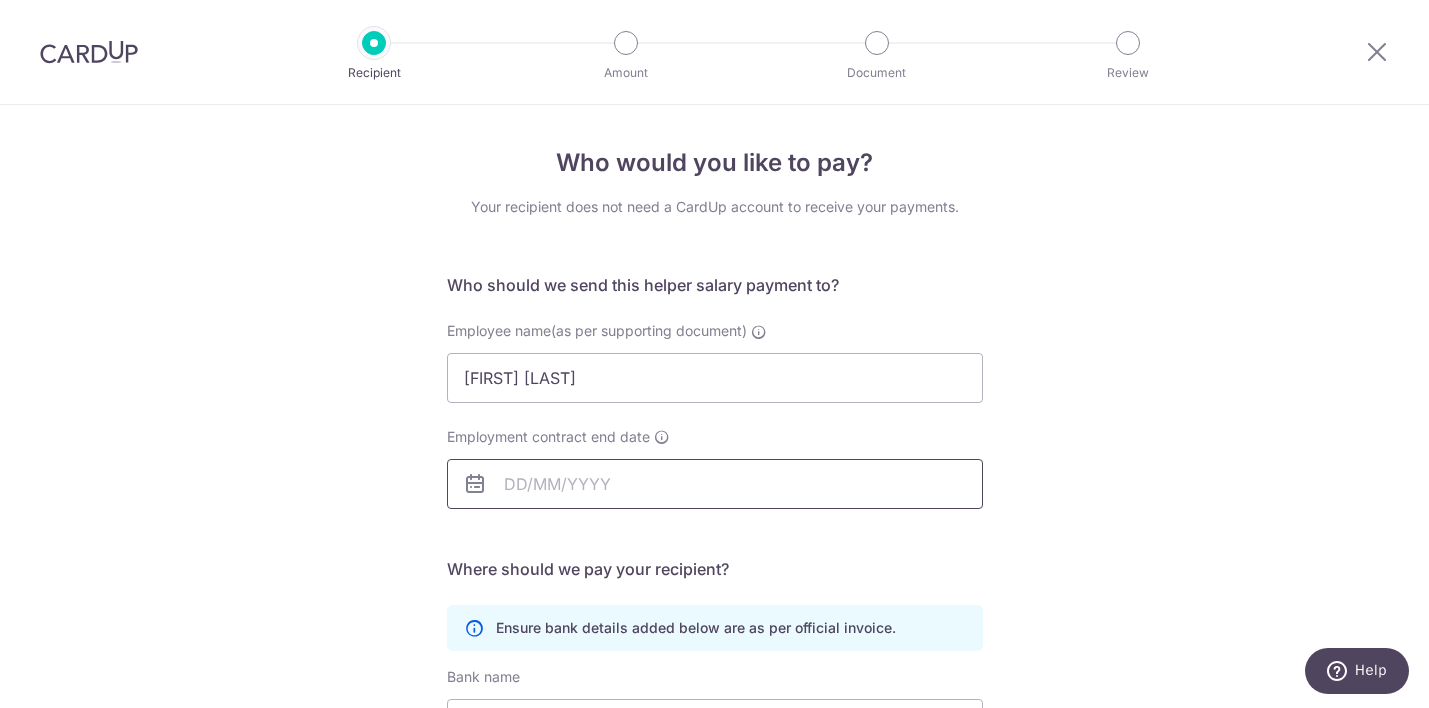 click on "Employment contract end date" at bounding box center (715, 484) 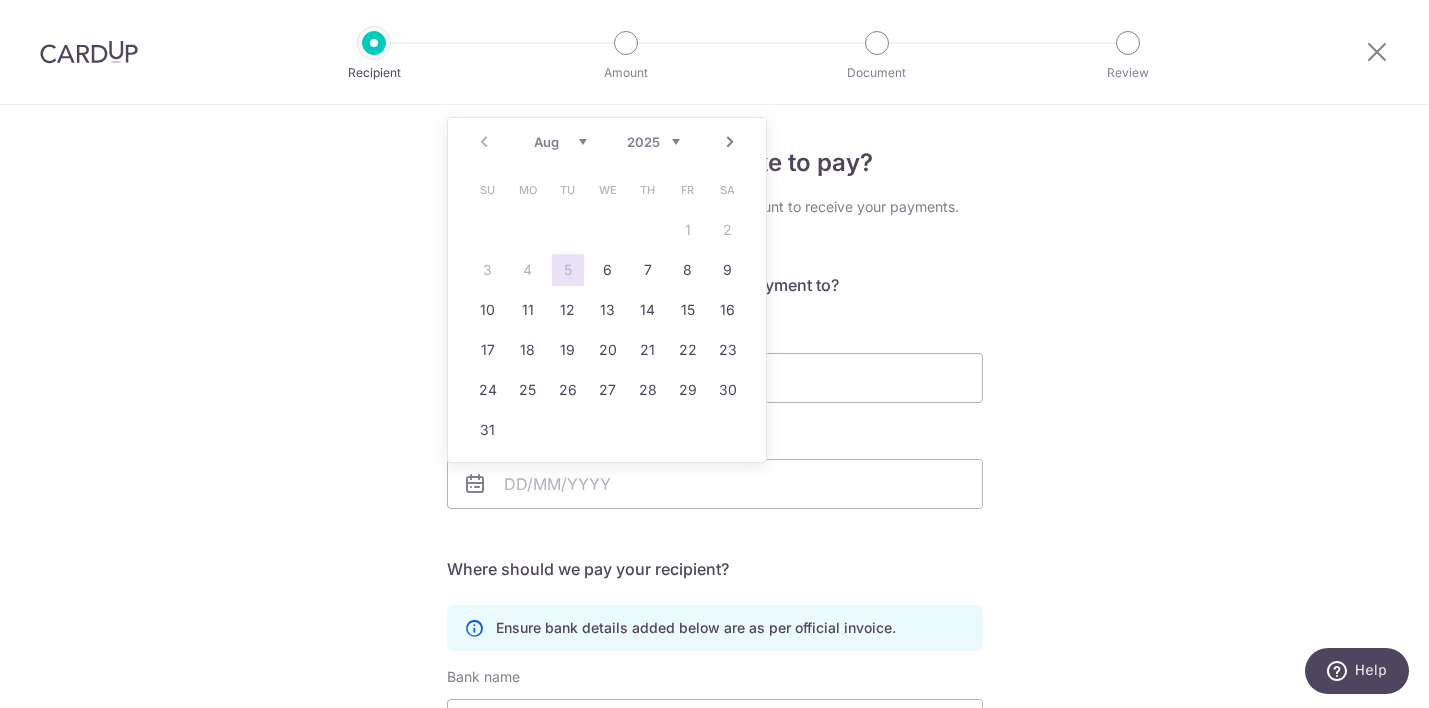 click on "Who would you like to pay?
Your recipient does not need a CardUp account to receive your payments.
Who should we send this helper salary payment to?
Employee name(as per supporting document)
Shea Warnes
Employment contract end date
Translation missing: en.no key
URL
Telephone" at bounding box center [714, 581] 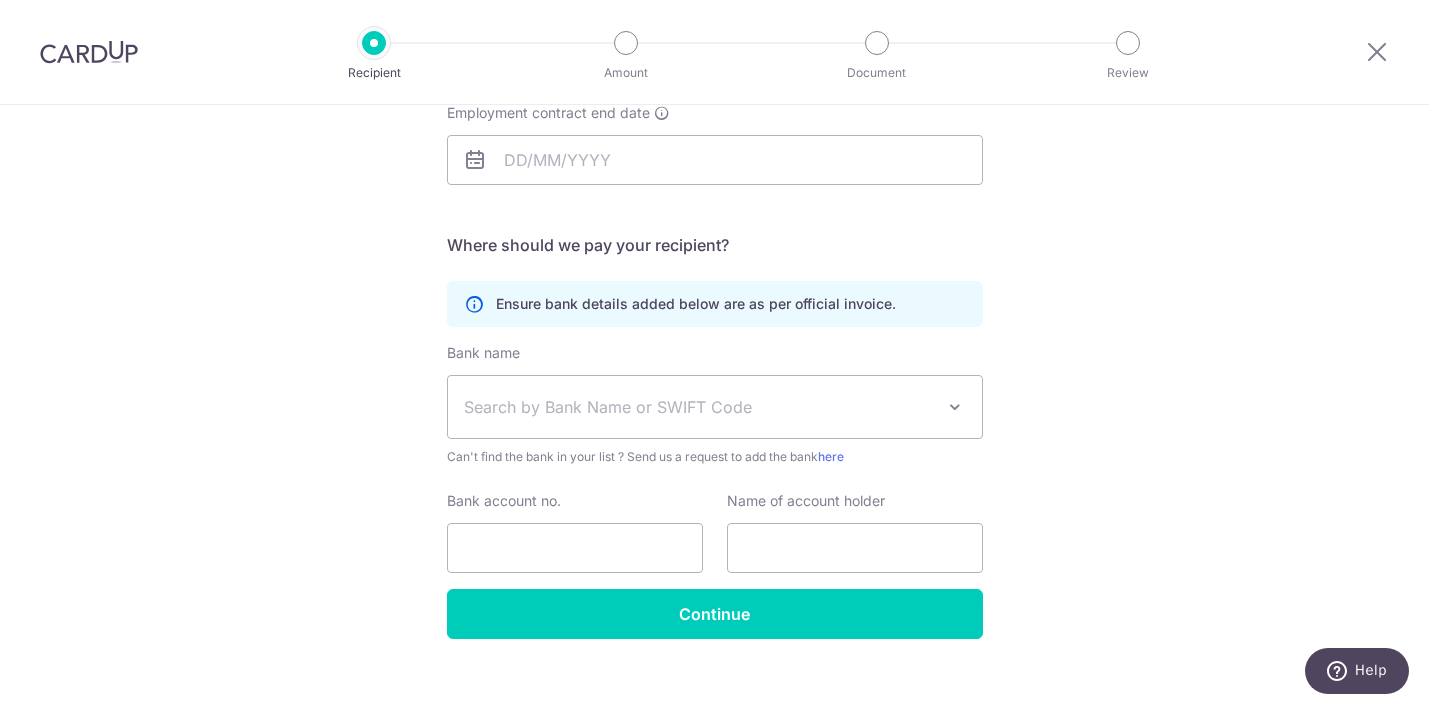 scroll, scrollTop: 349, scrollLeft: 0, axis: vertical 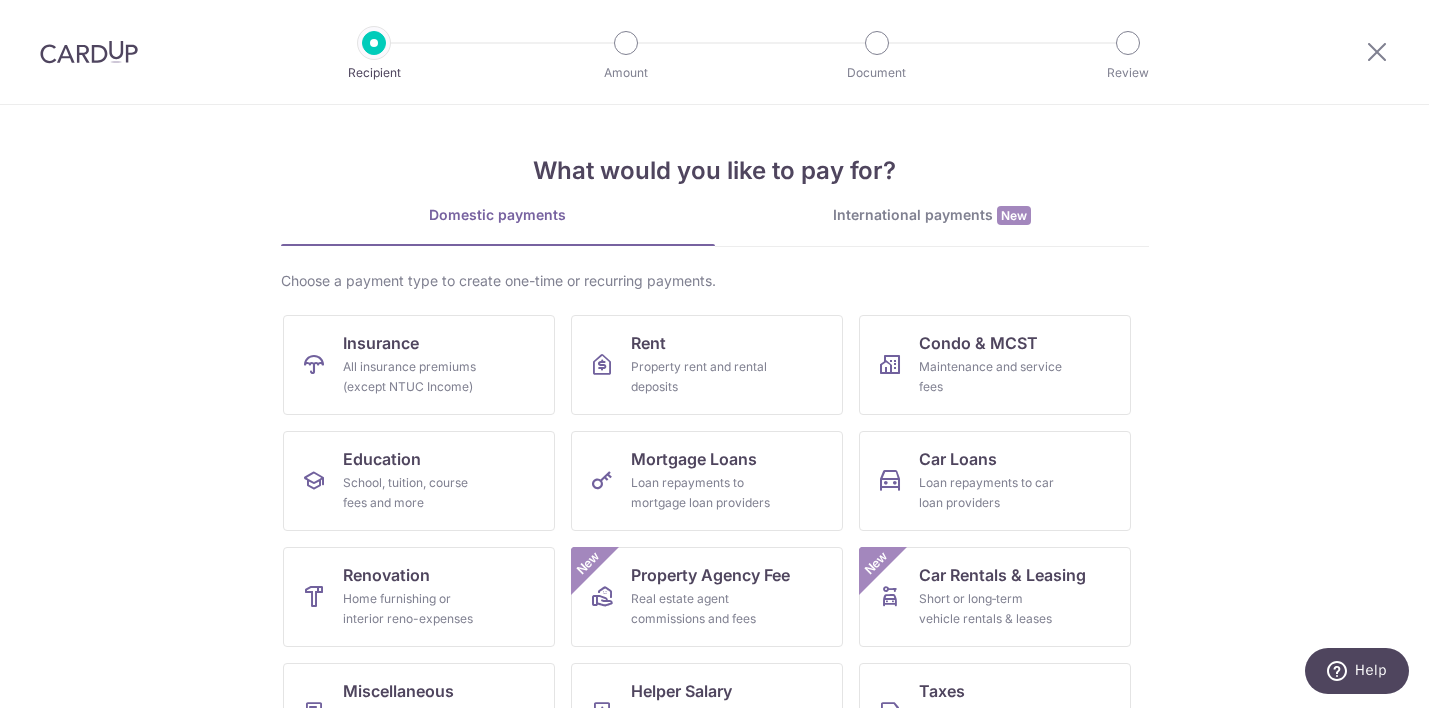 click on "International payments
New" at bounding box center (932, 225) 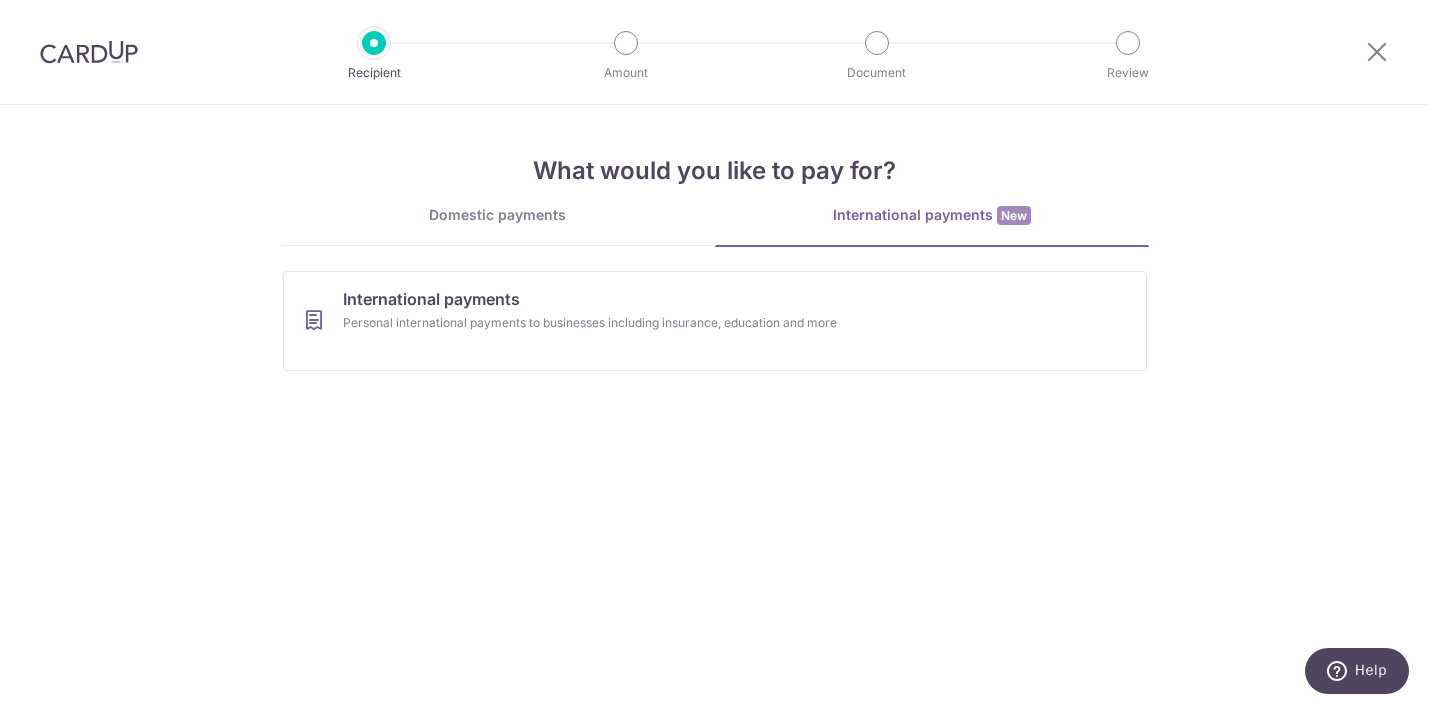 click on "Domestic payments" at bounding box center [498, 225] 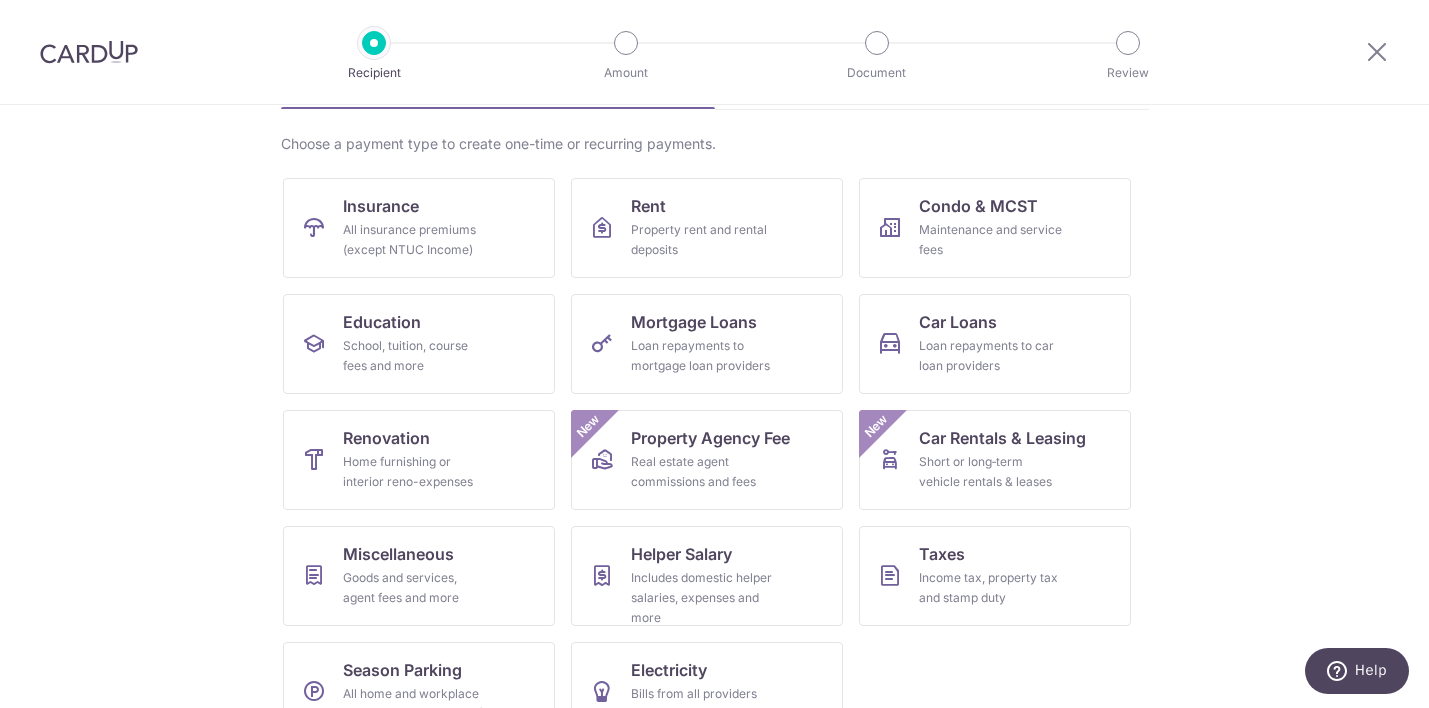 scroll, scrollTop: 187, scrollLeft: 0, axis: vertical 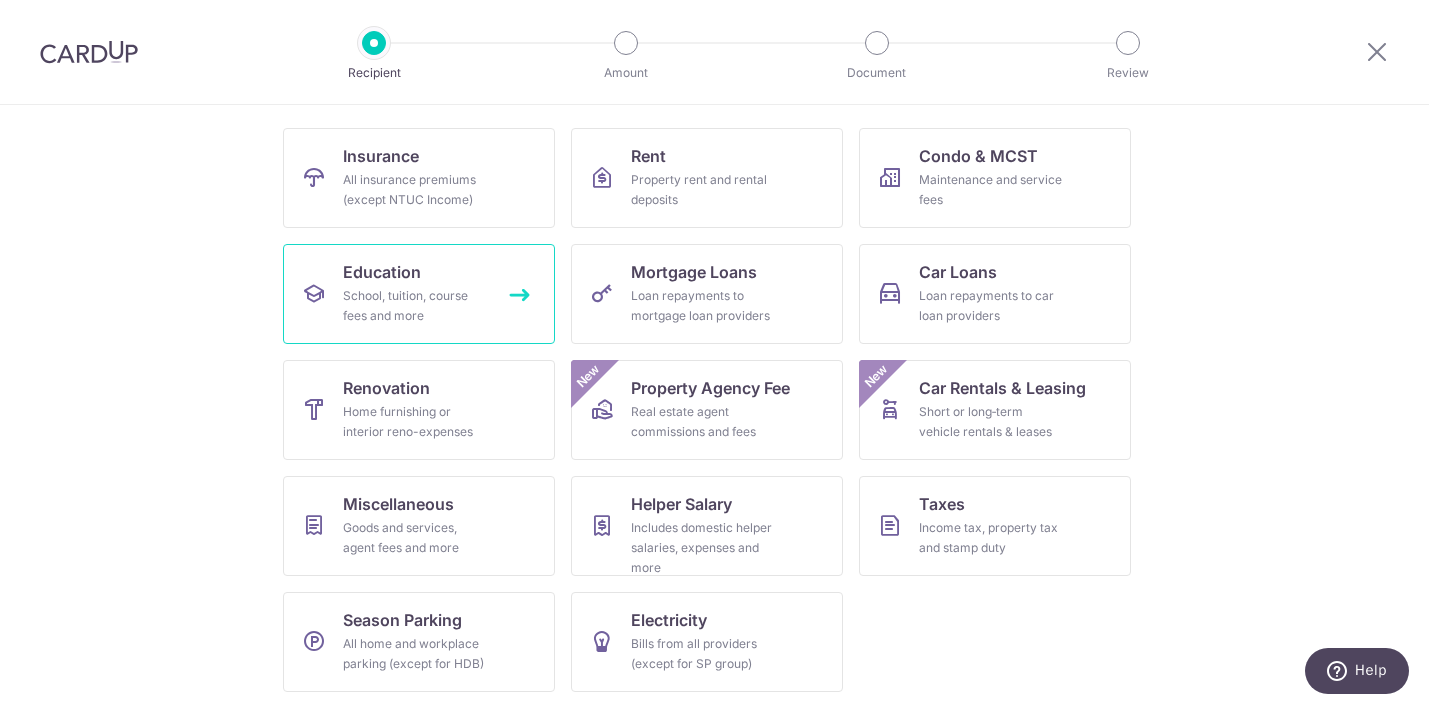 click on "Education School, tuition, course fees and more" at bounding box center [419, 294] 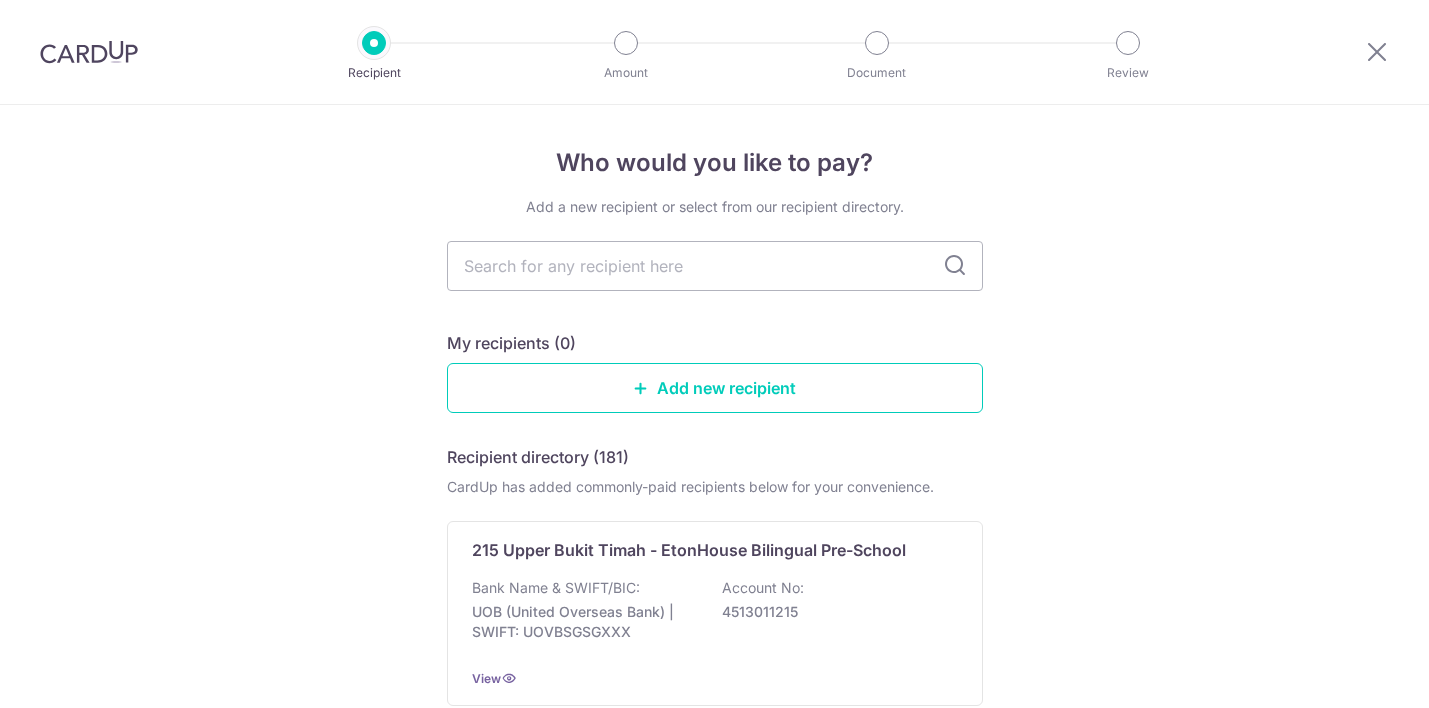 scroll, scrollTop: 0, scrollLeft: 0, axis: both 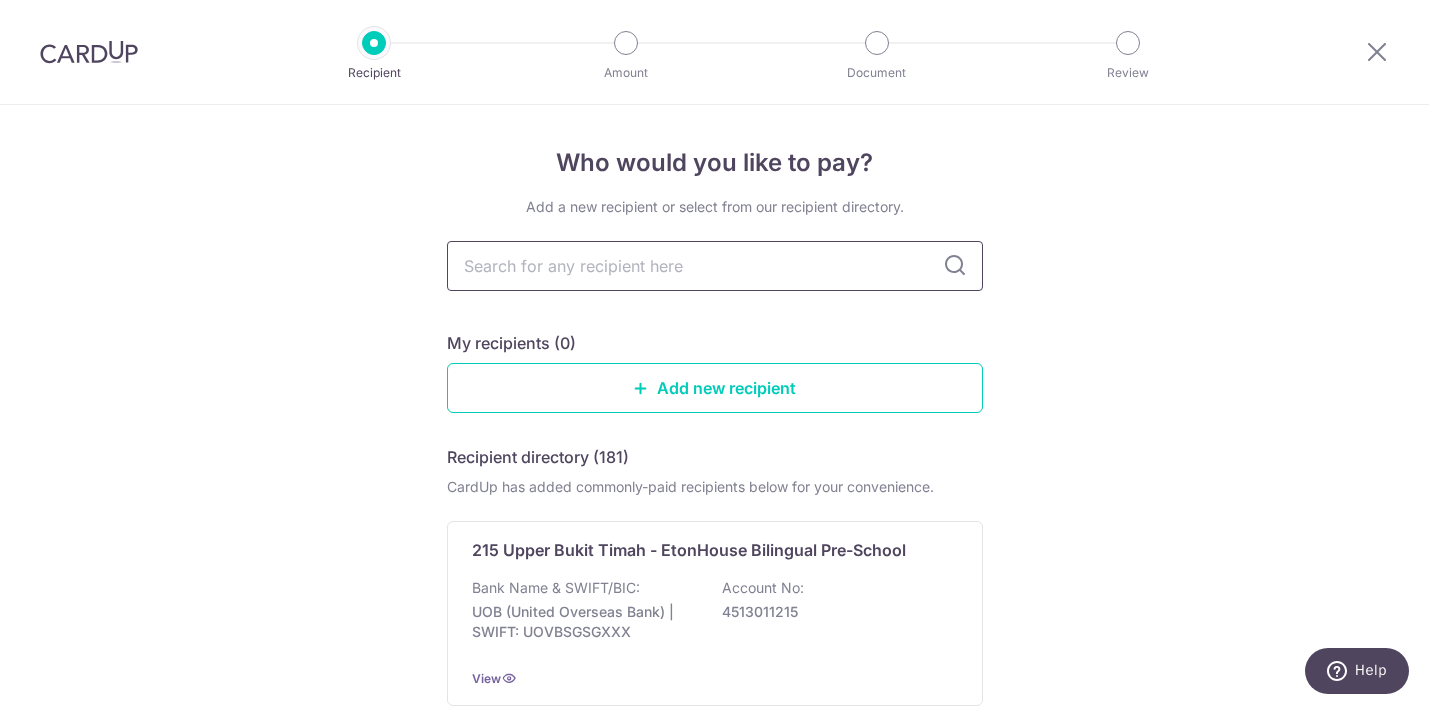 click at bounding box center [715, 266] 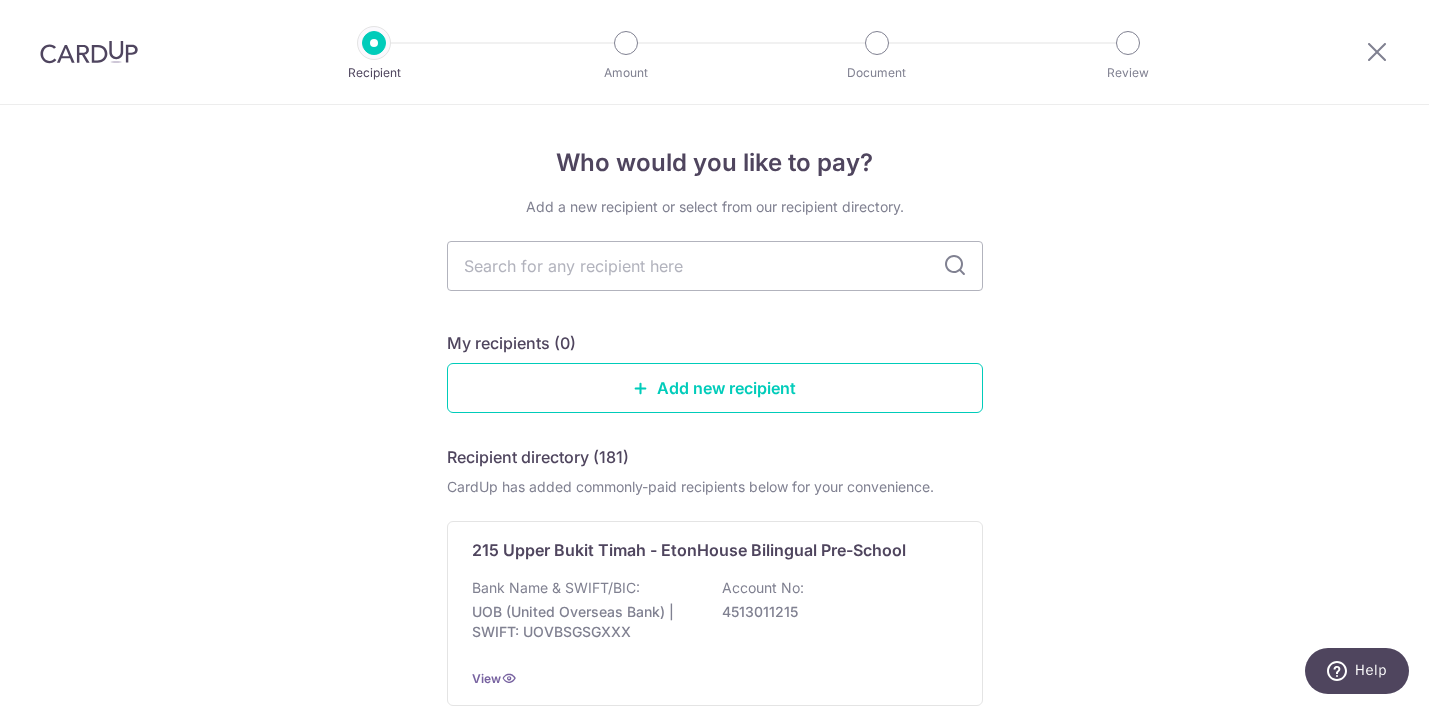 click on "Who would you like to pay?
Add a new recipient or select from our recipient directory.
My recipients (0)
Add new recipient
Recipient directory (181)
CardUp has added commonly-paid recipients below for your convenience.
215 Upper Bukit Timah - EtonHouse Bilingual Pre-School
Bank Name & SWIFT/BIC:
UOB (United Overseas Bank) | SWIFT: UOVBSGSGXXX
Account No:
4513011215
View
3 Dsense Media School" at bounding box center (714, 969) 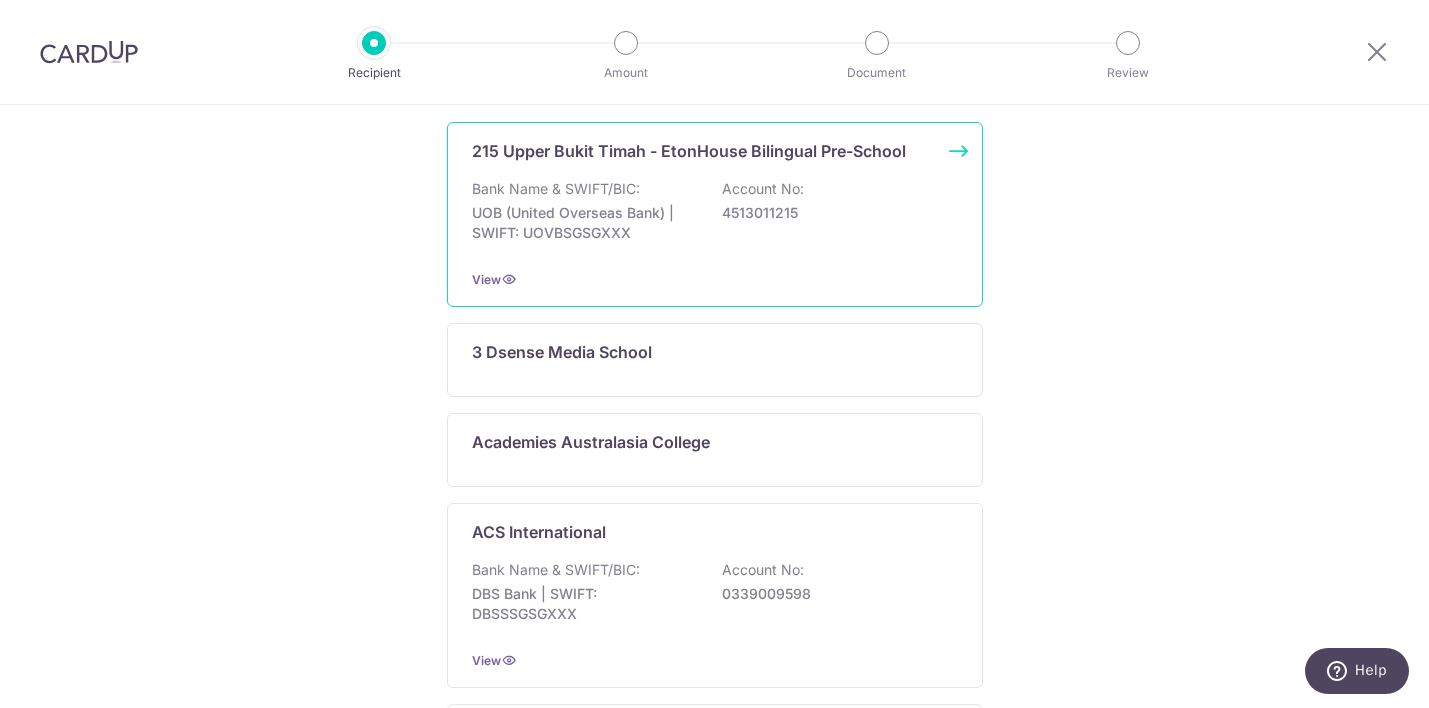 scroll, scrollTop: 0, scrollLeft: 0, axis: both 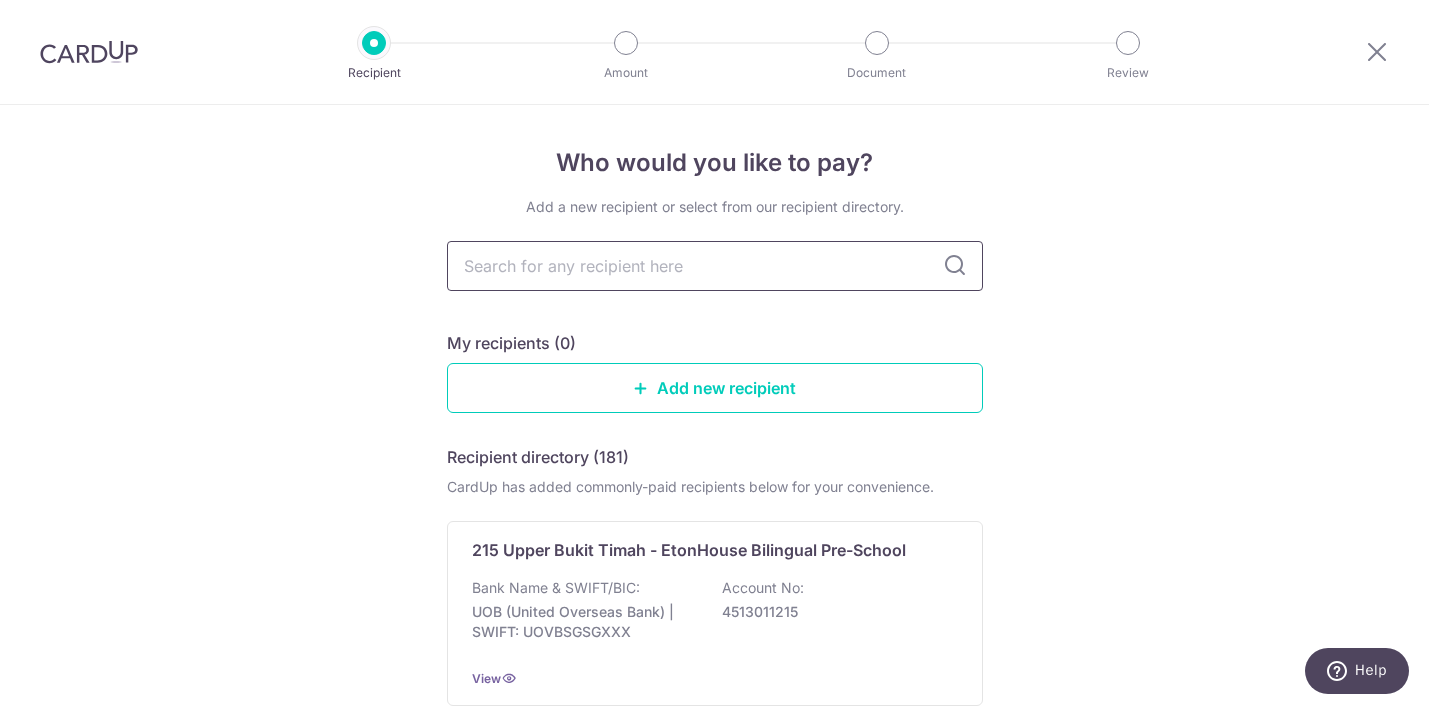 click at bounding box center [715, 266] 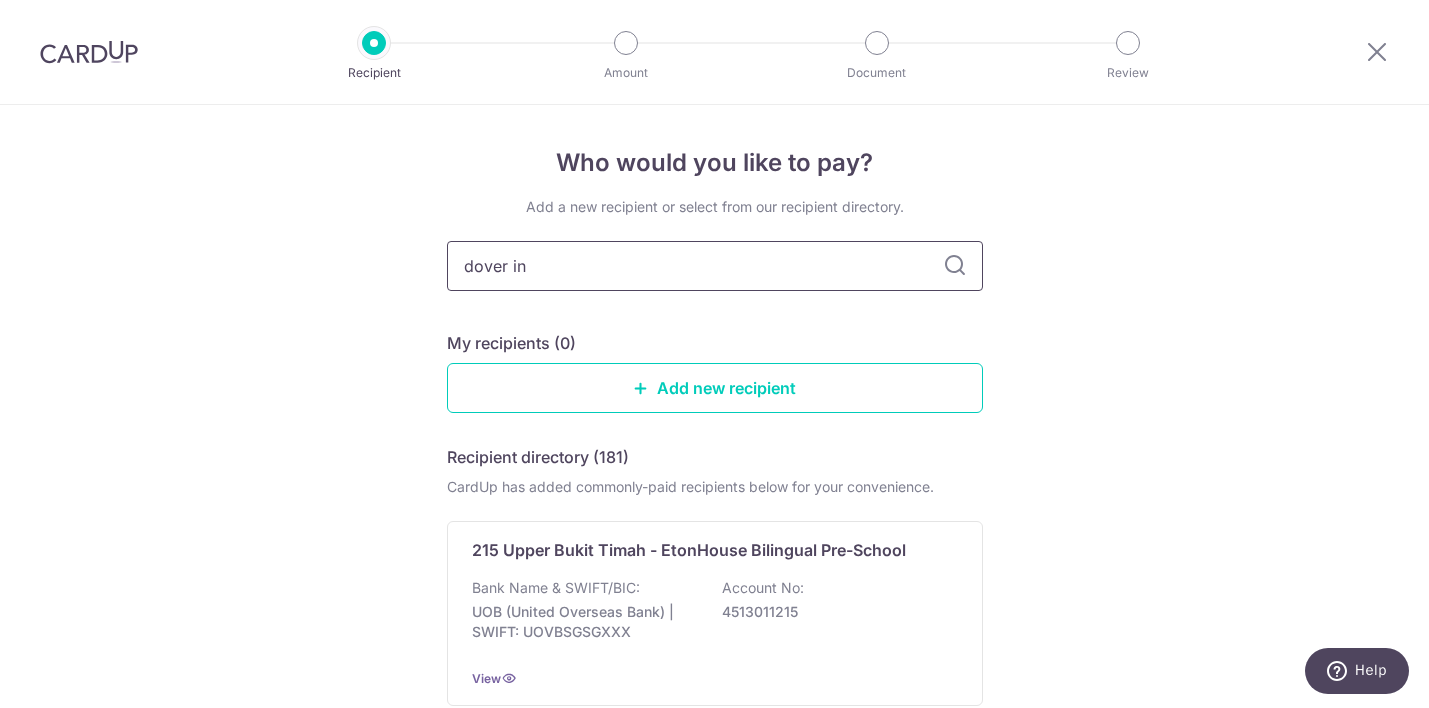 type on "dover int" 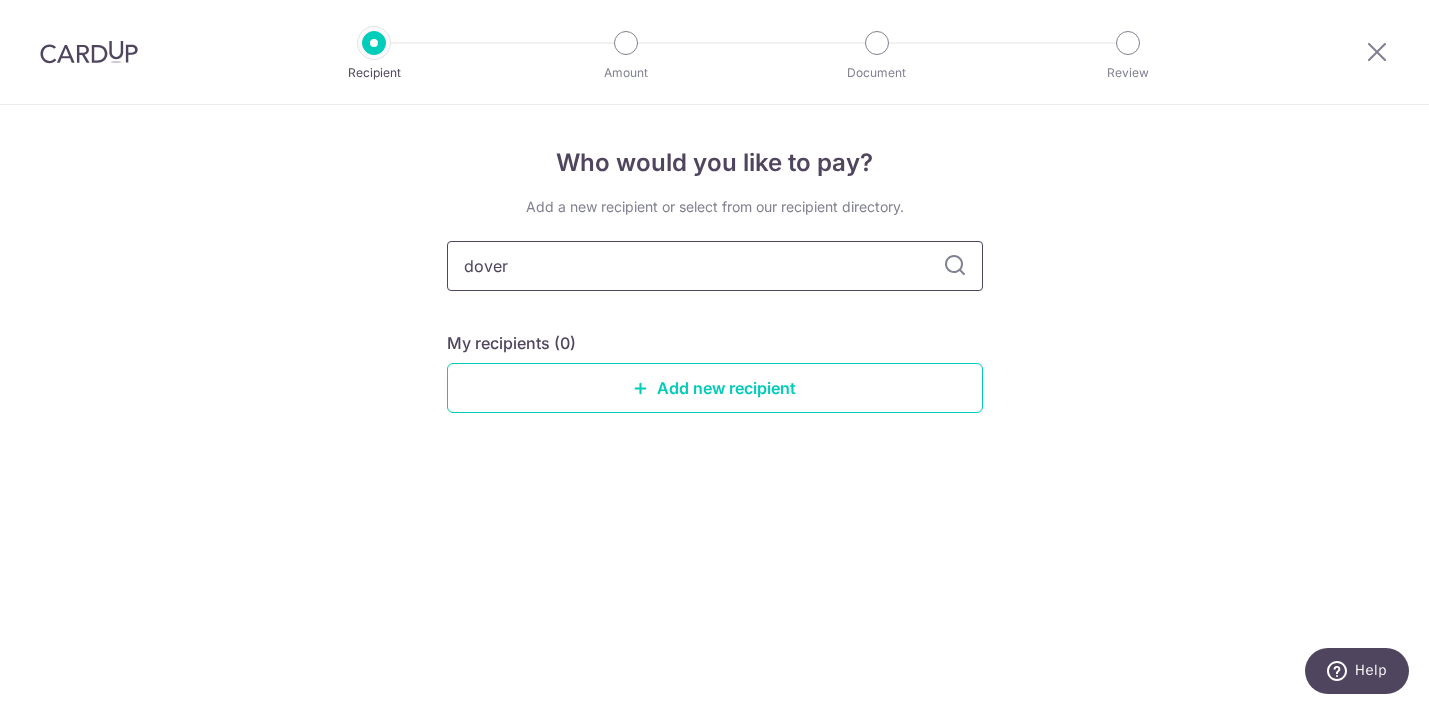 type on "dover" 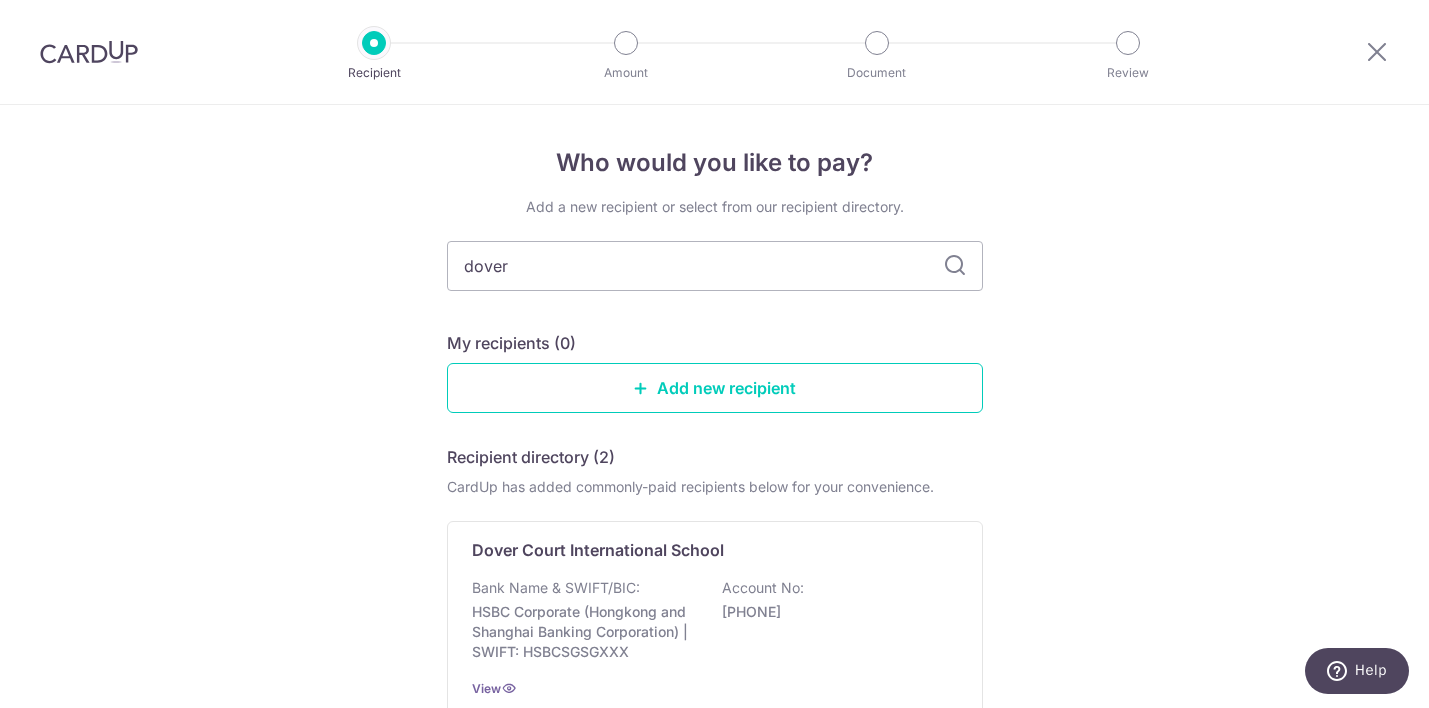 scroll, scrollTop: 120, scrollLeft: 0, axis: vertical 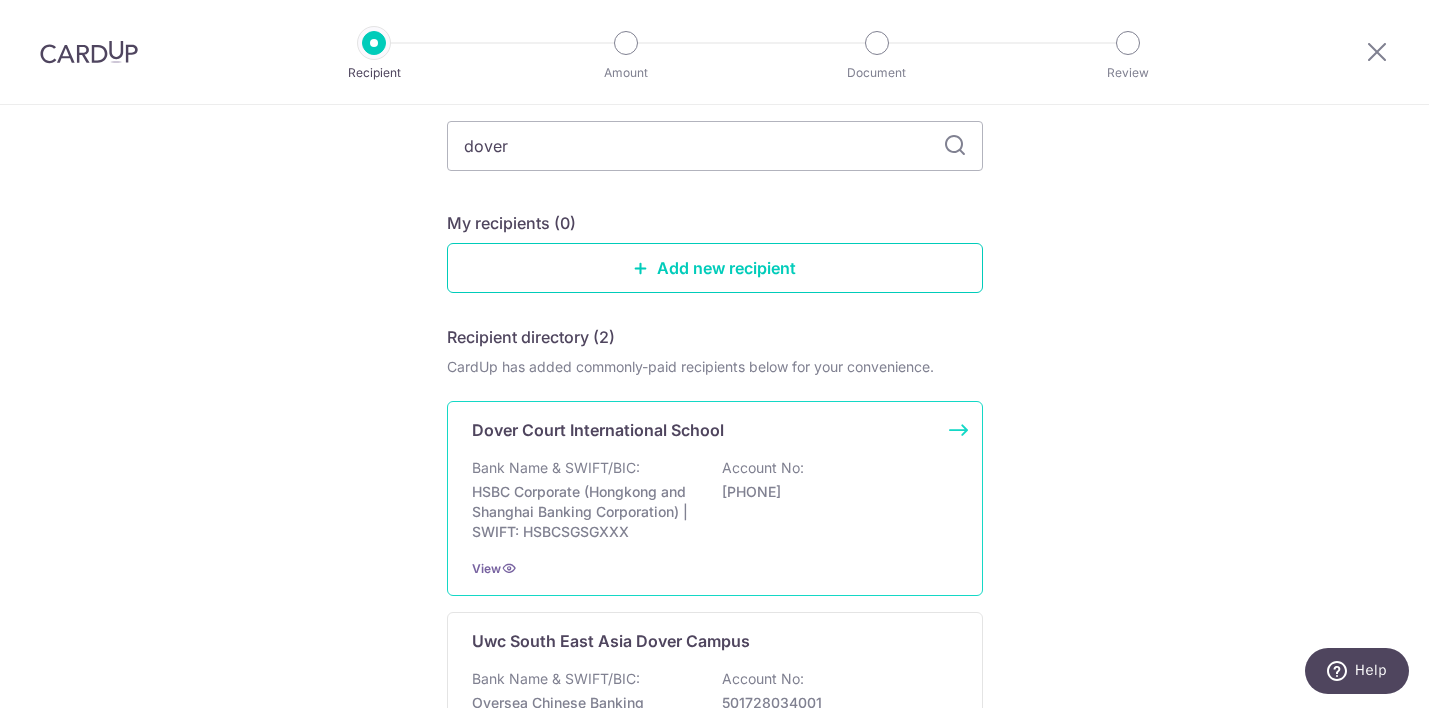 click on "Dover Court International School
Bank Name & SWIFT/BIC:
HSBC Corporate (Hongkong and Shanghai Banking Corporation) | SWIFT: HSBCSGSGXXX
Account No:
052188893001
View" at bounding box center [715, 498] 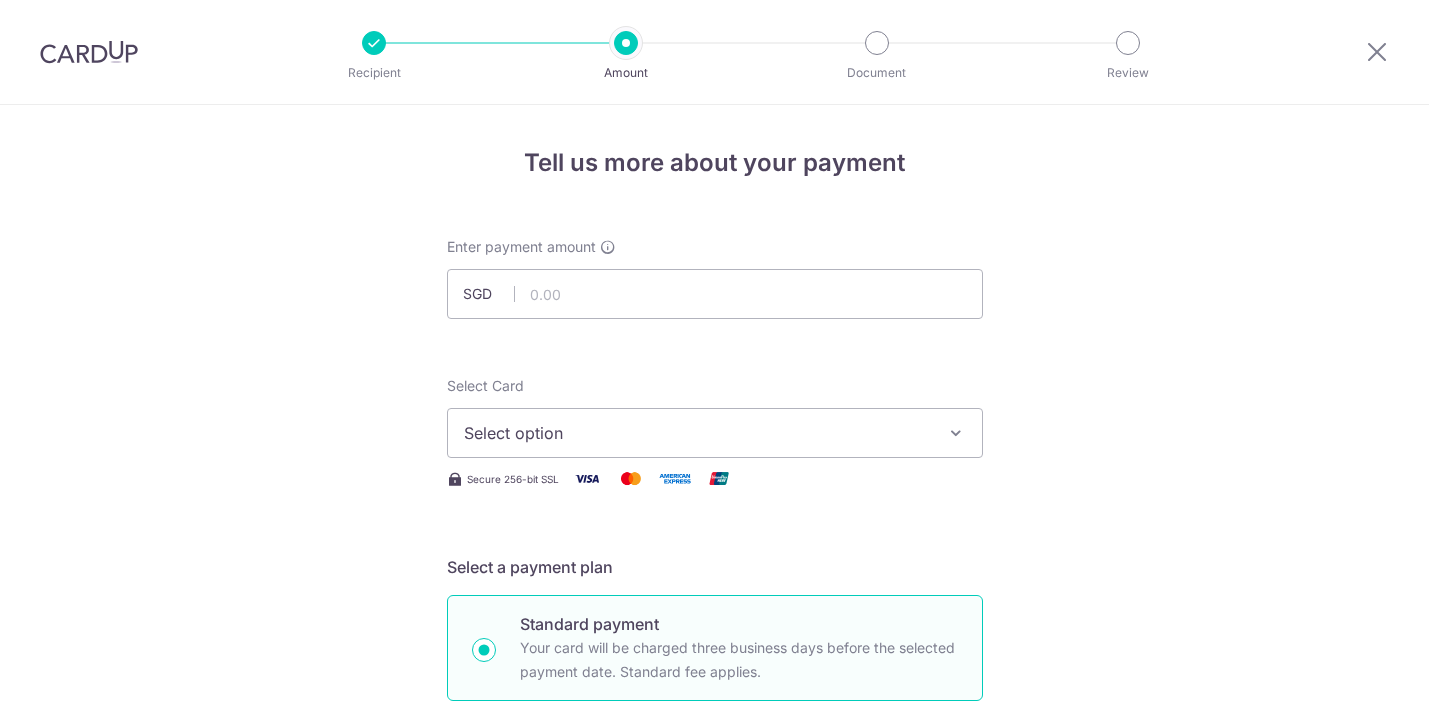 scroll, scrollTop: 0, scrollLeft: 0, axis: both 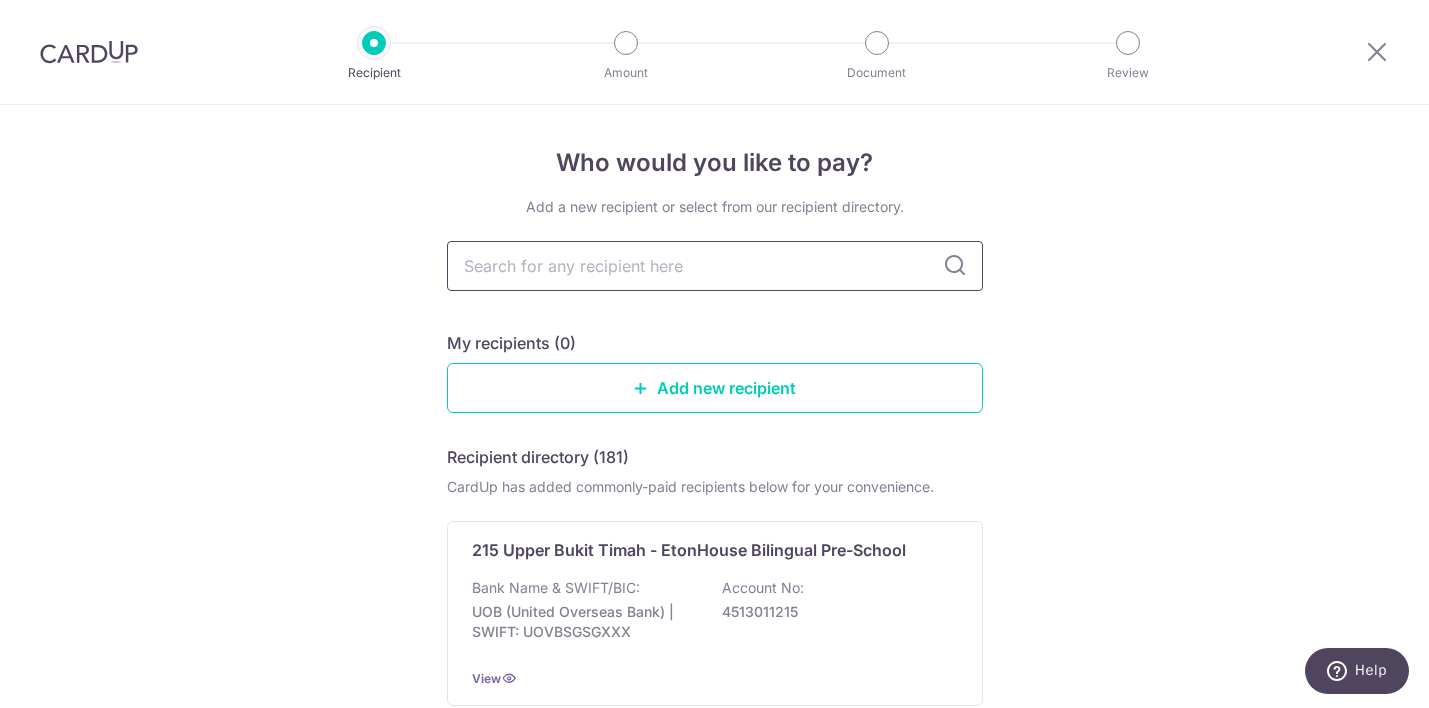 click at bounding box center (715, 266) 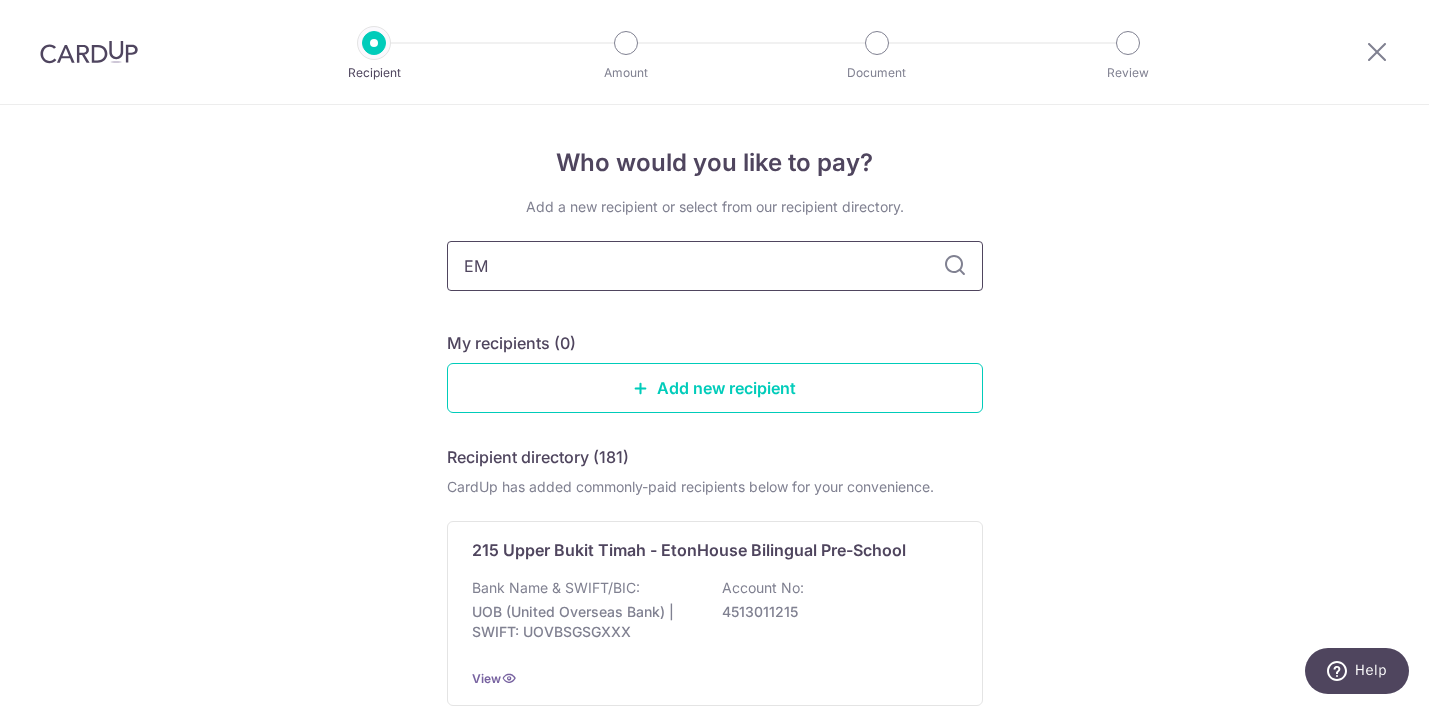 type on "EML" 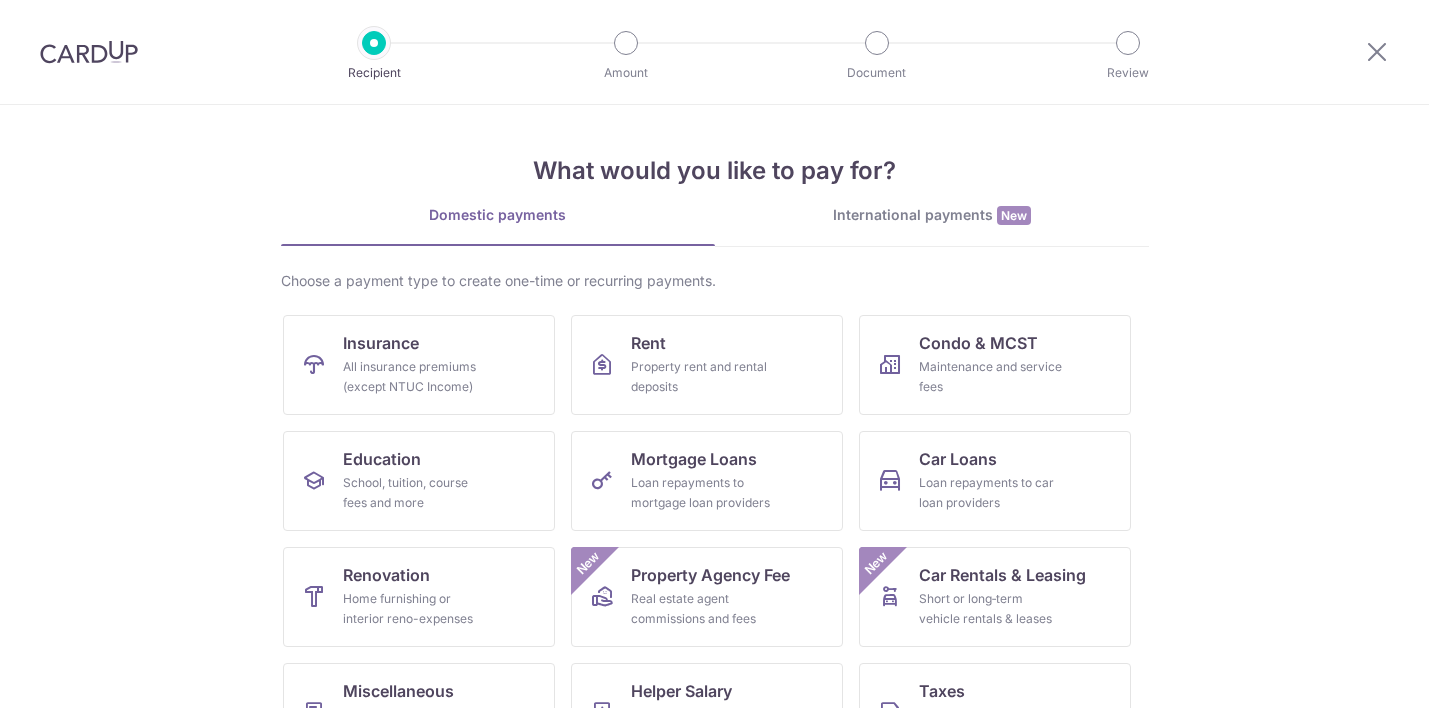 scroll, scrollTop: 0, scrollLeft: 0, axis: both 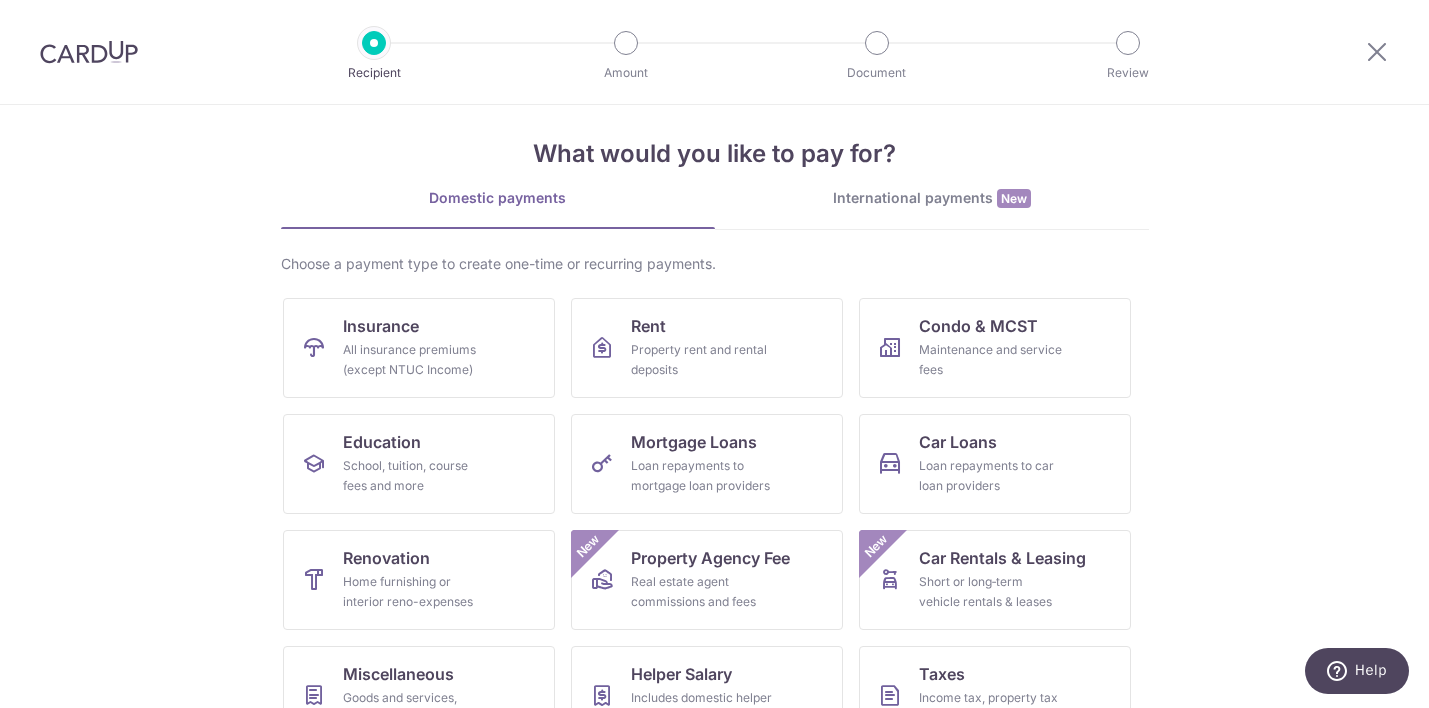 click on "International payments
New" at bounding box center [932, 198] 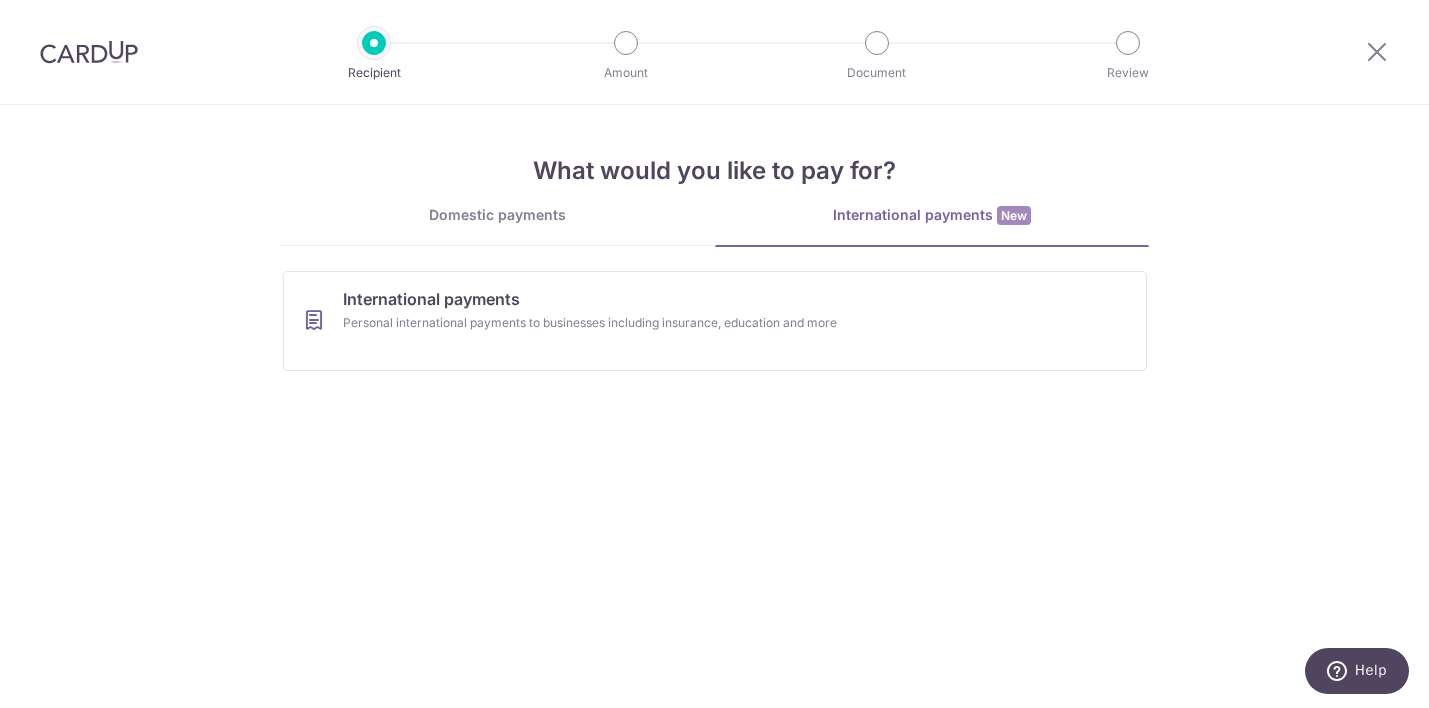 scroll, scrollTop: 0, scrollLeft: 0, axis: both 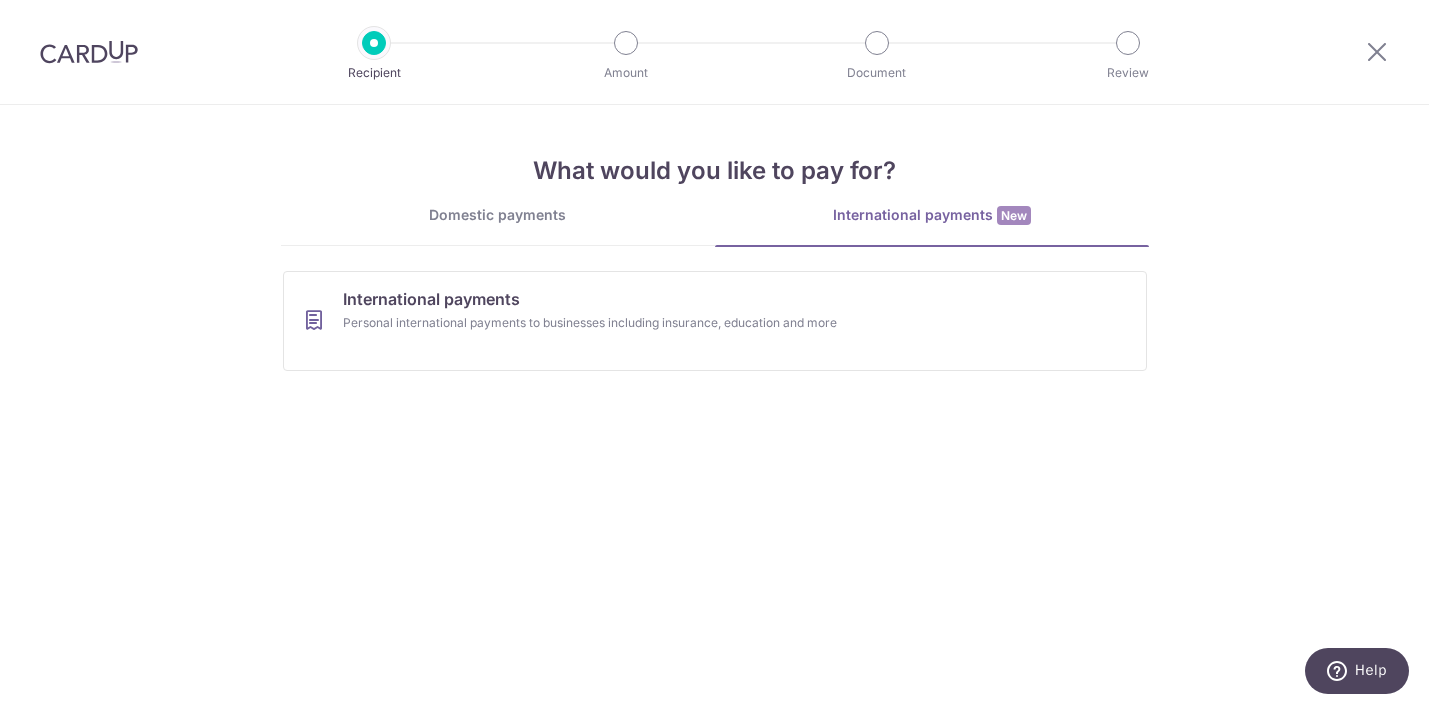 click on "Domestic payments" at bounding box center [498, 215] 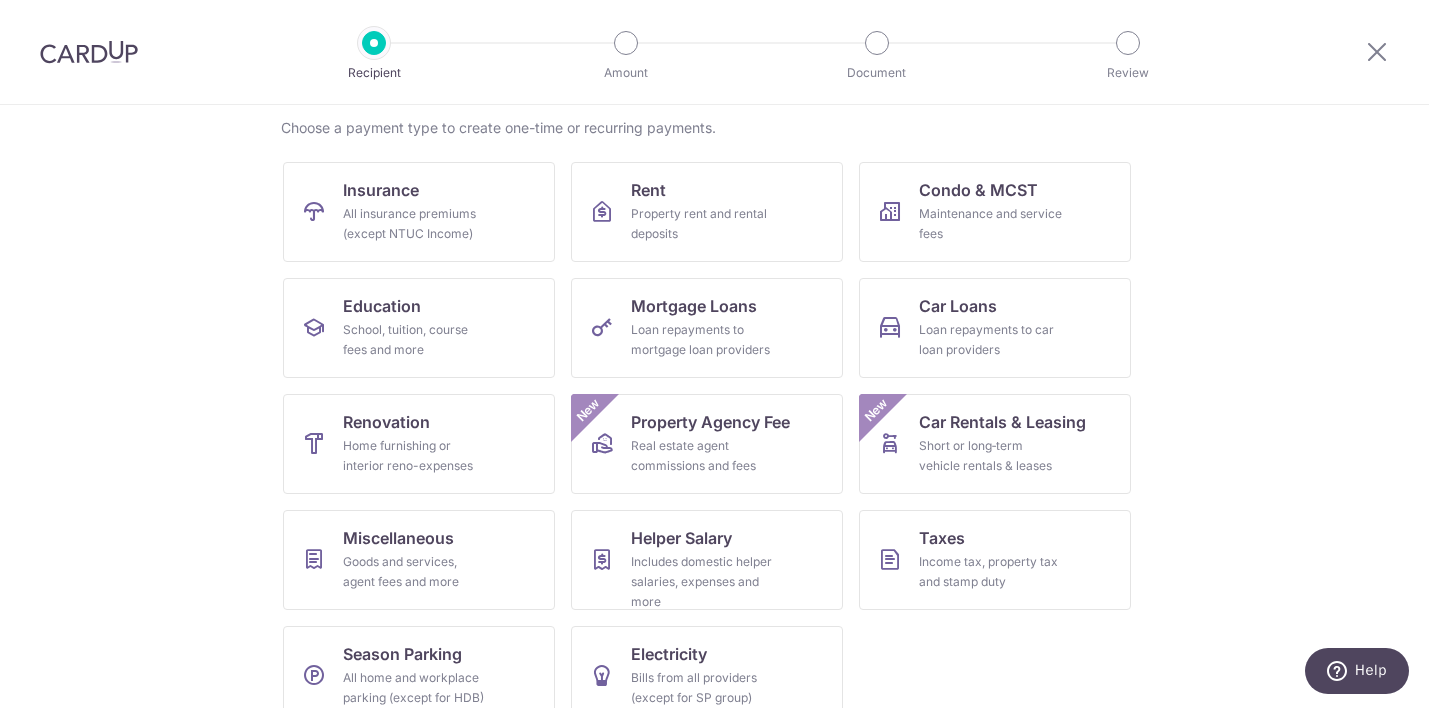 scroll, scrollTop: 187, scrollLeft: 0, axis: vertical 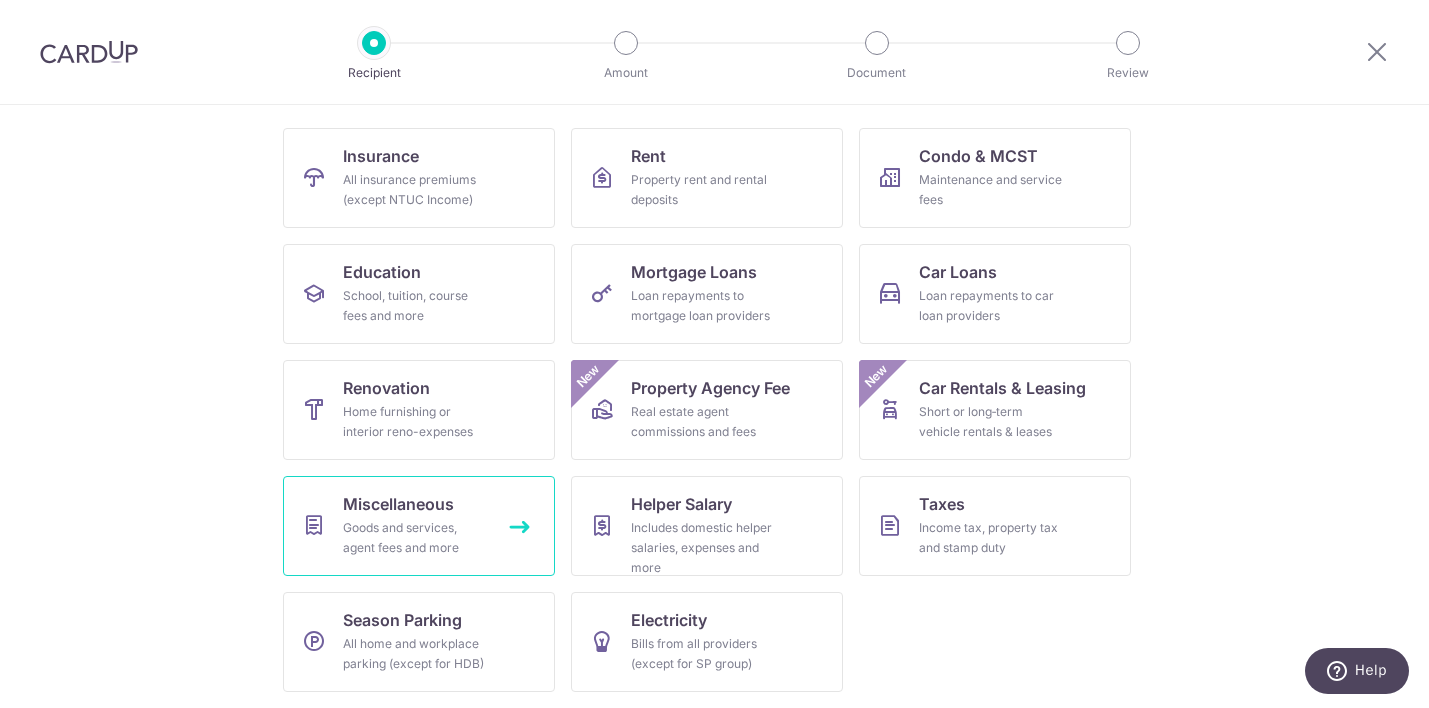 click on "Goods and services, agent fees and more" at bounding box center [415, 538] 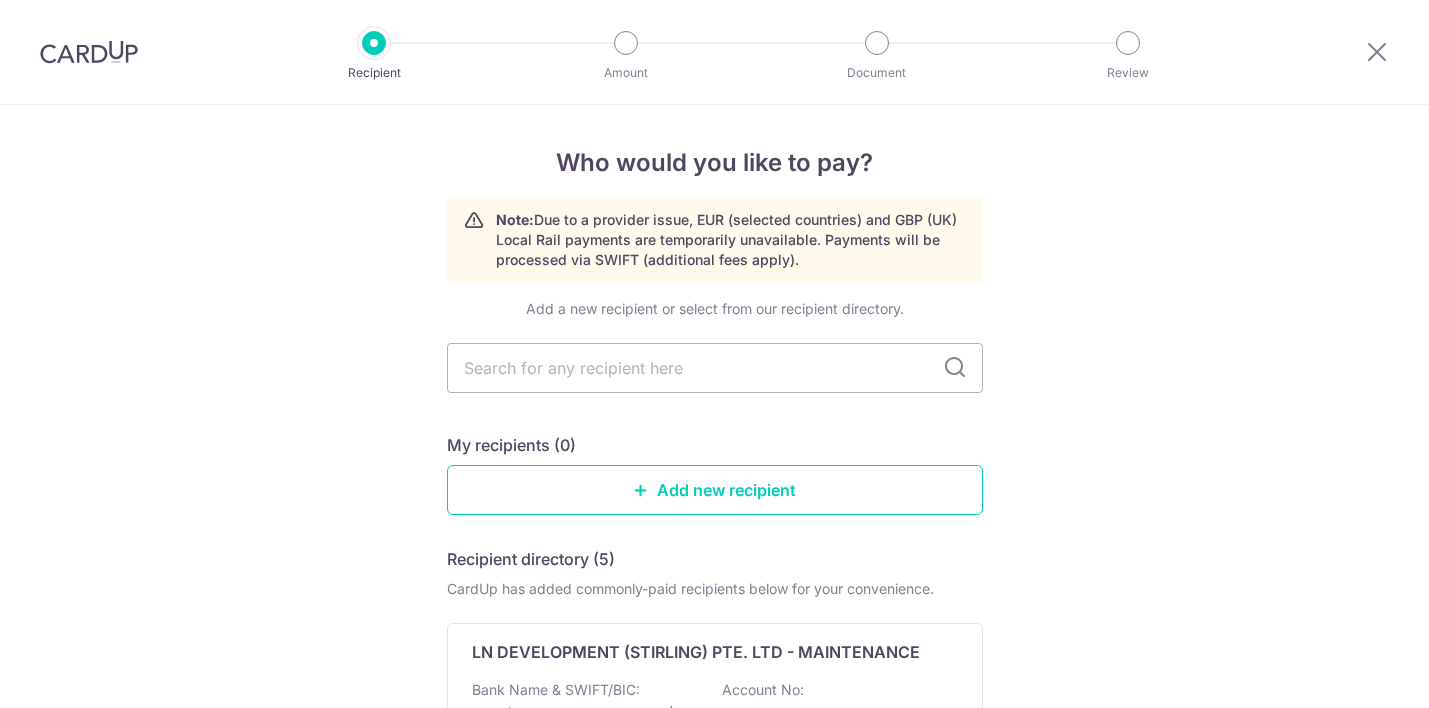 scroll, scrollTop: 0, scrollLeft: 0, axis: both 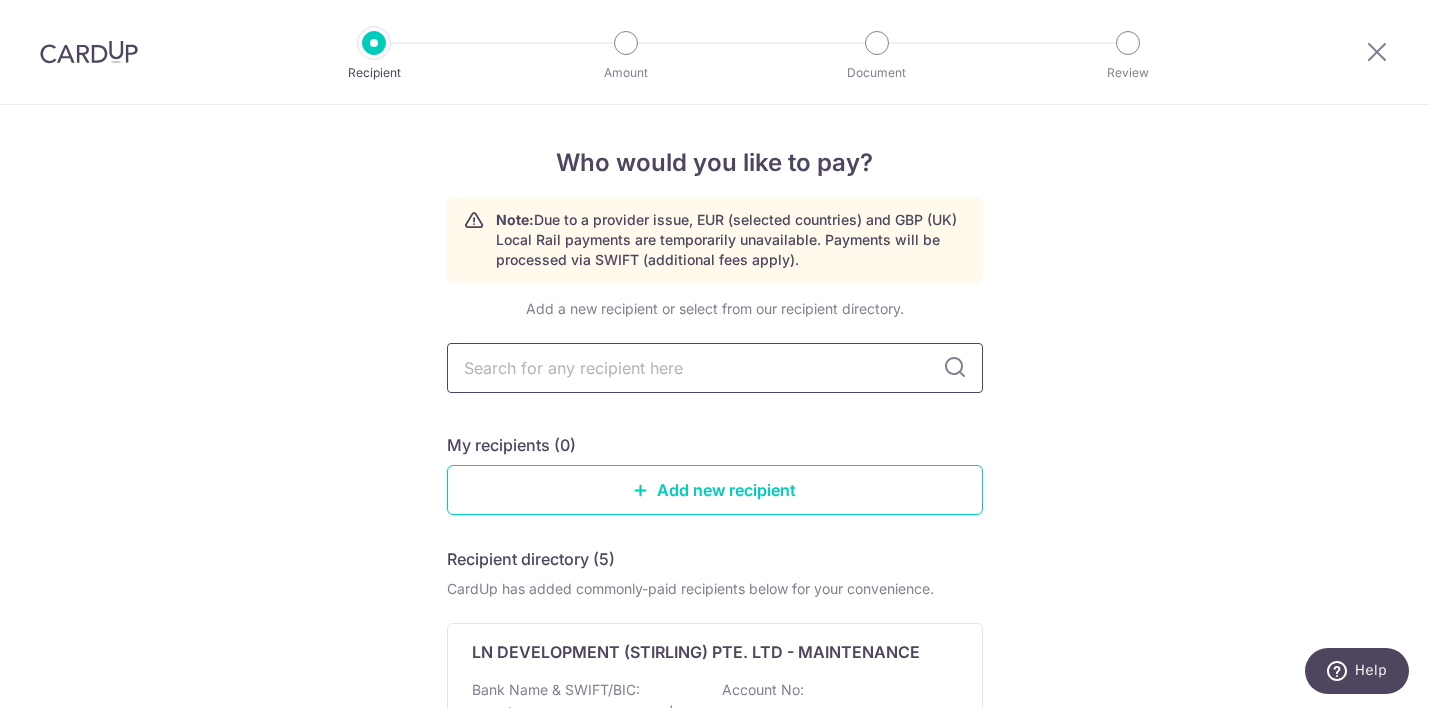 click at bounding box center (715, 368) 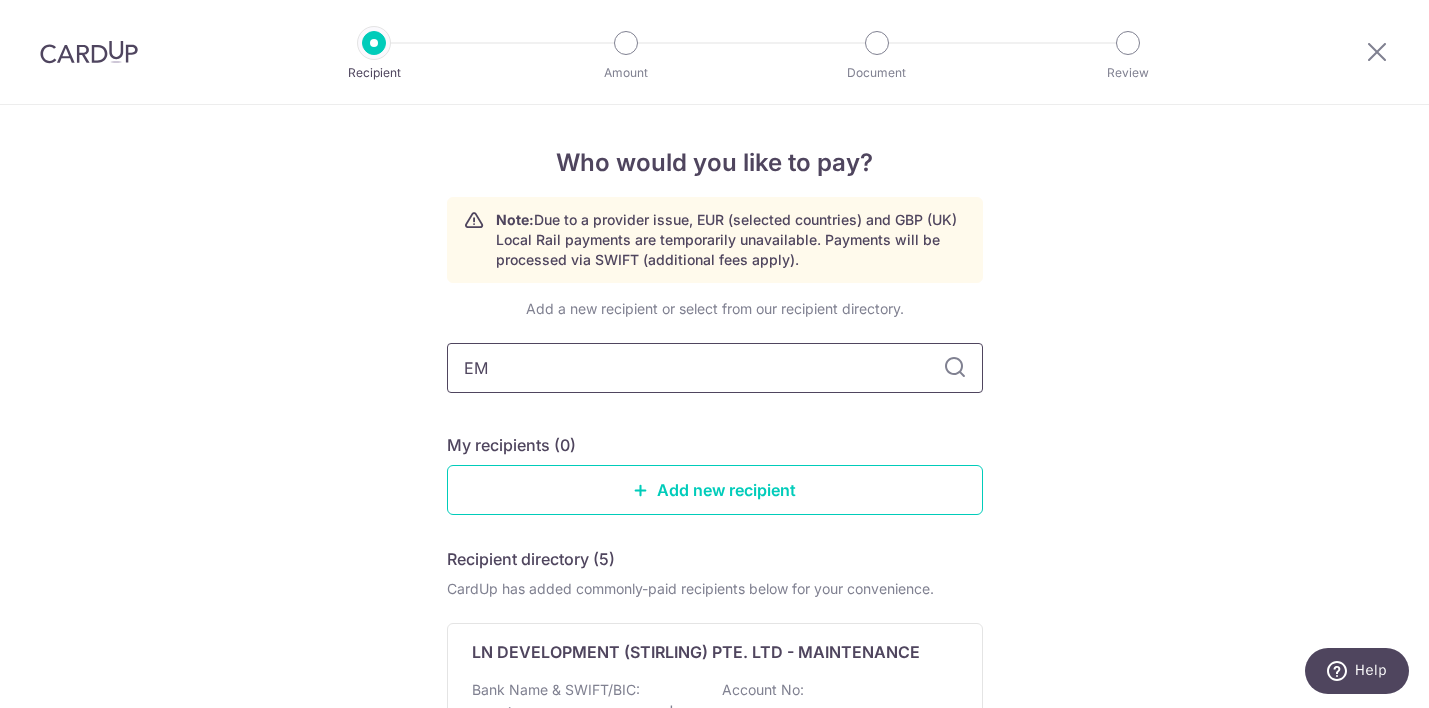 type on "EML" 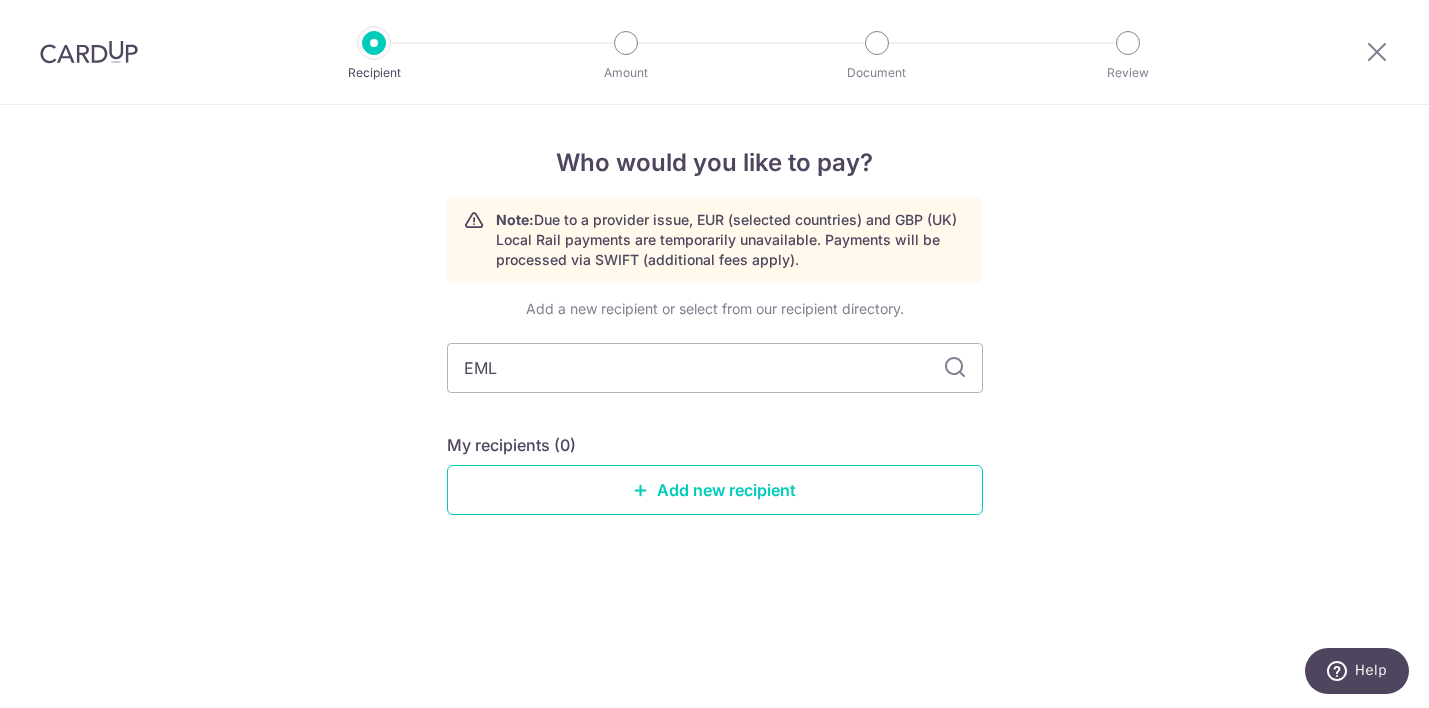 type on "EML" 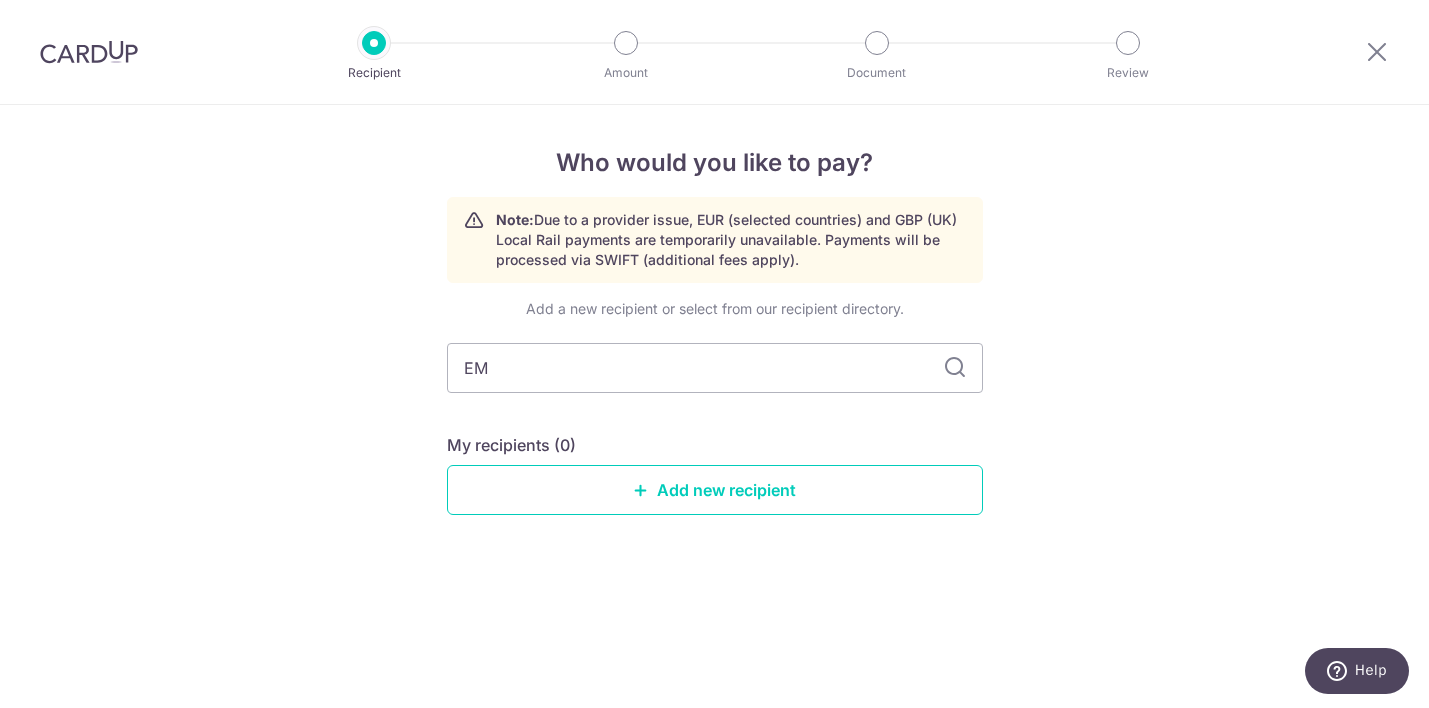 type on "E" 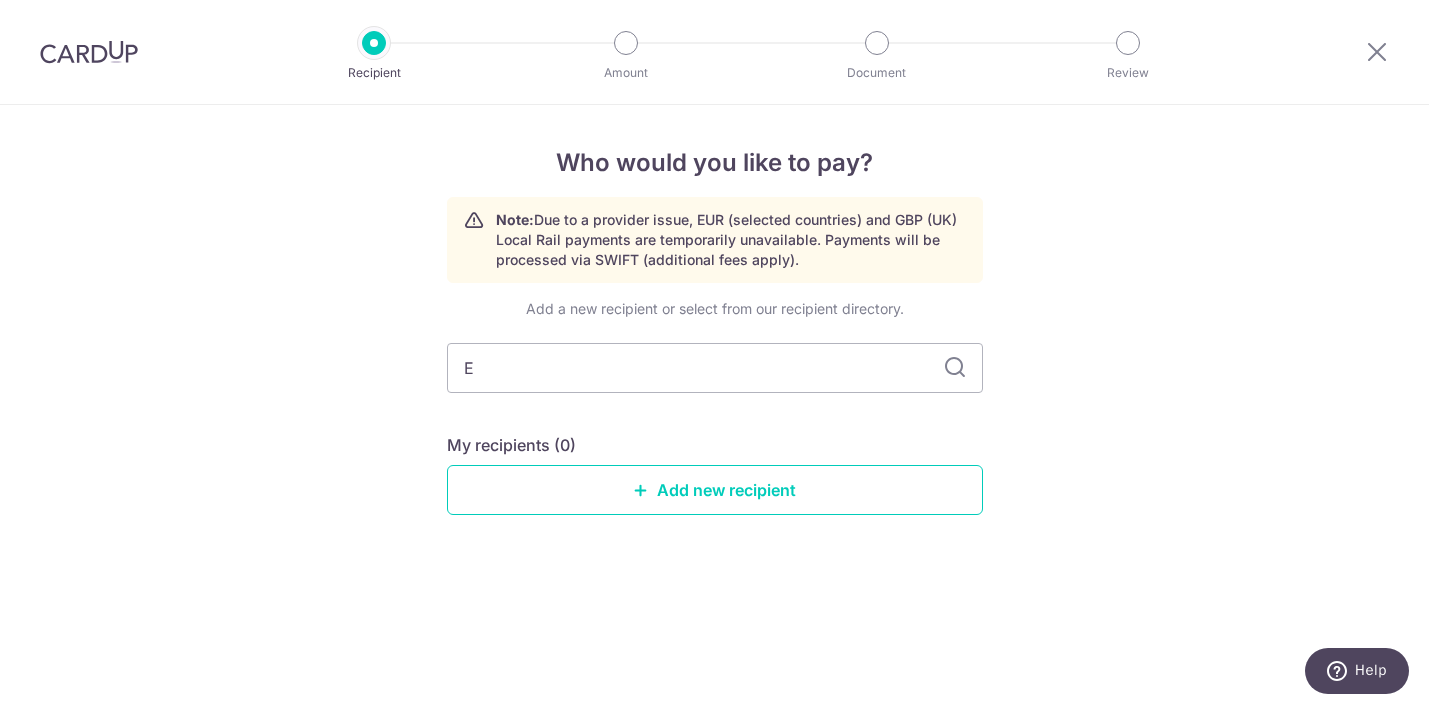 type 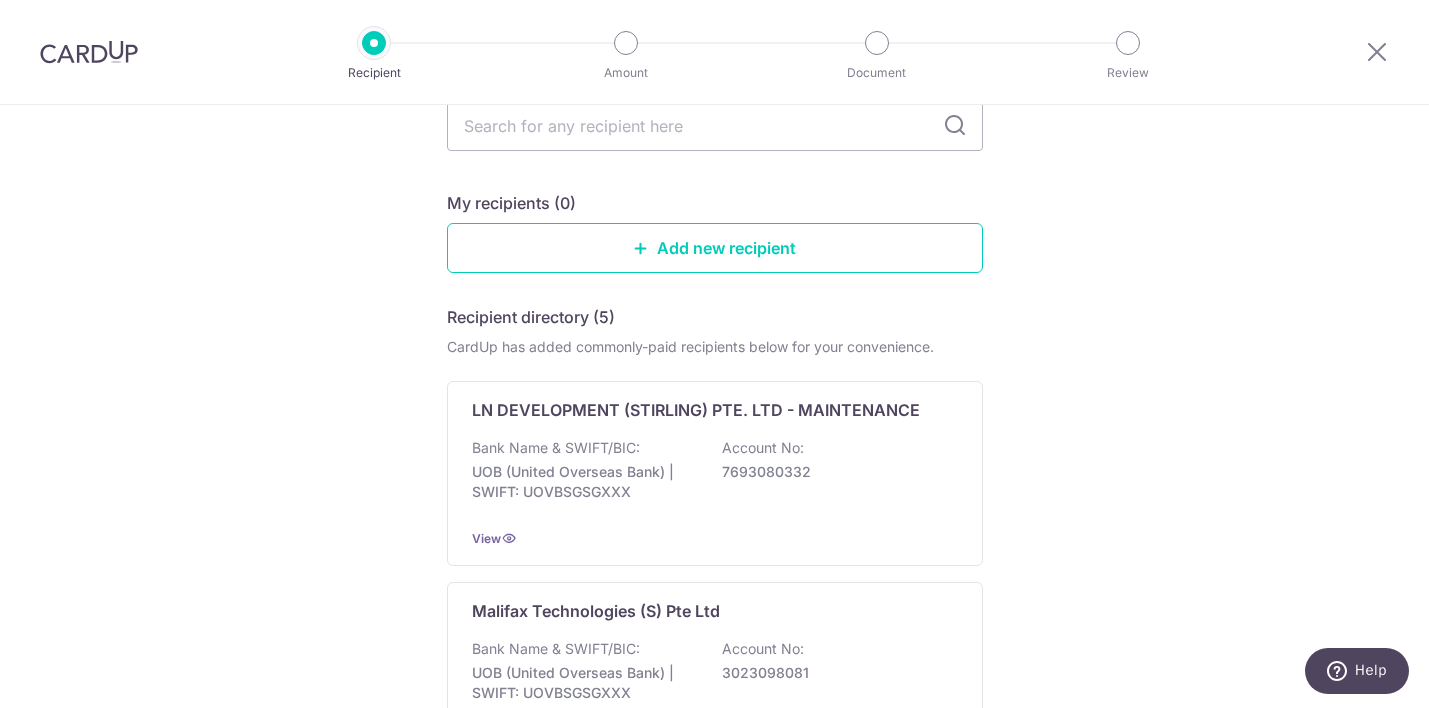 scroll, scrollTop: 246, scrollLeft: 0, axis: vertical 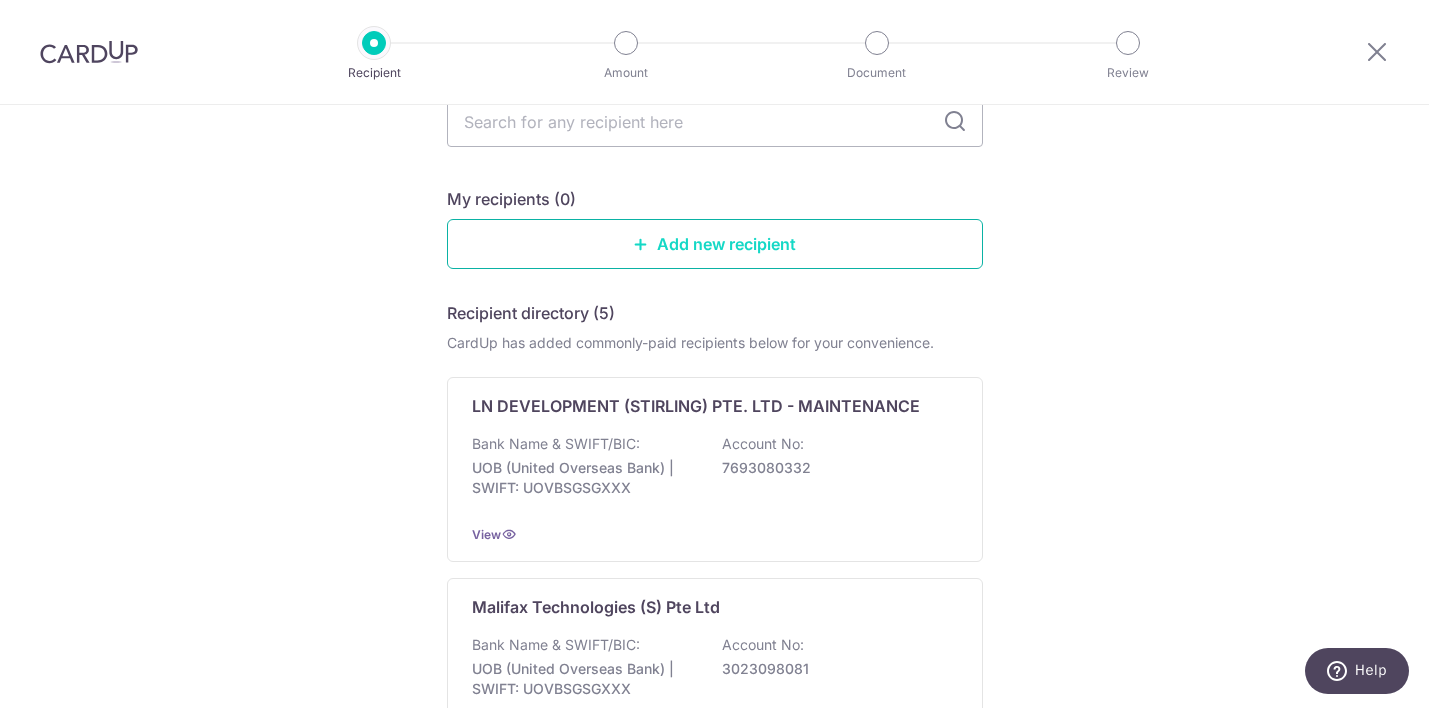 click on "Add new recipient" at bounding box center [715, 244] 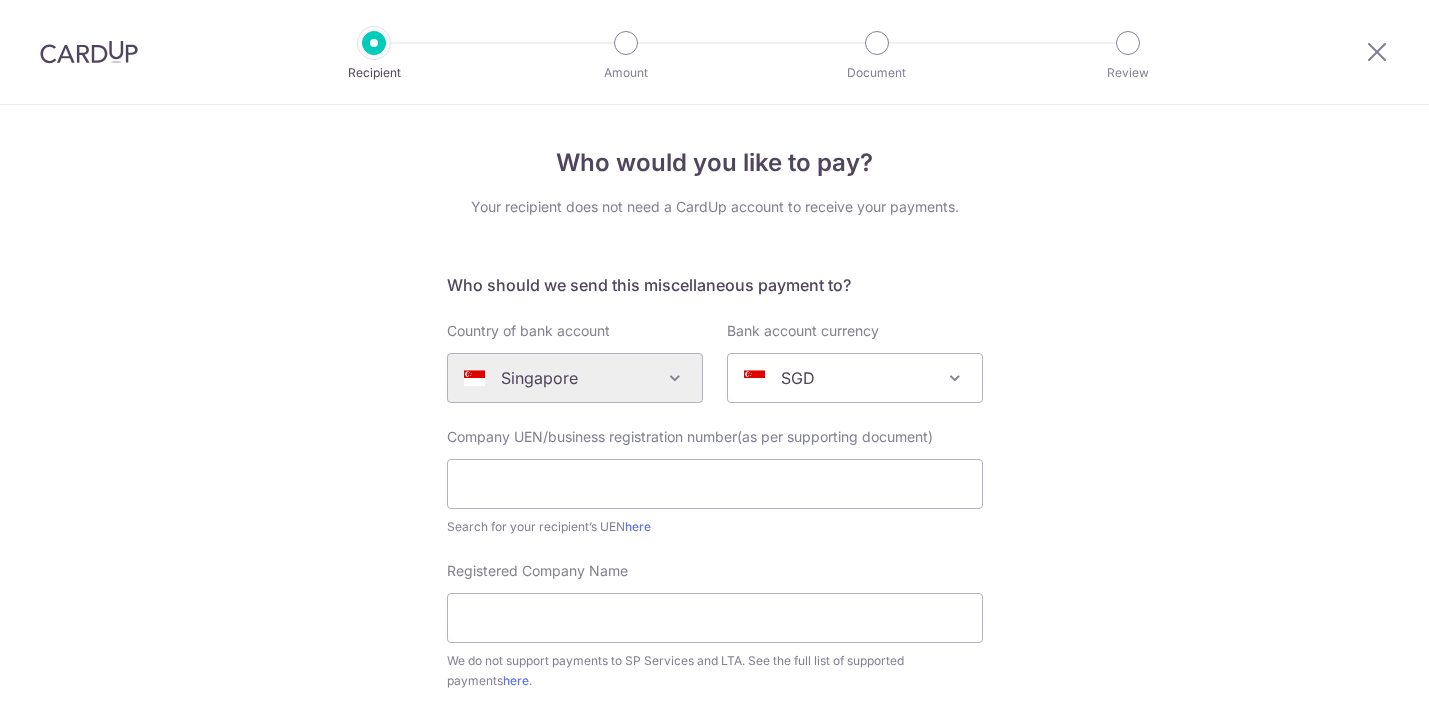 scroll, scrollTop: 0, scrollLeft: 0, axis: both 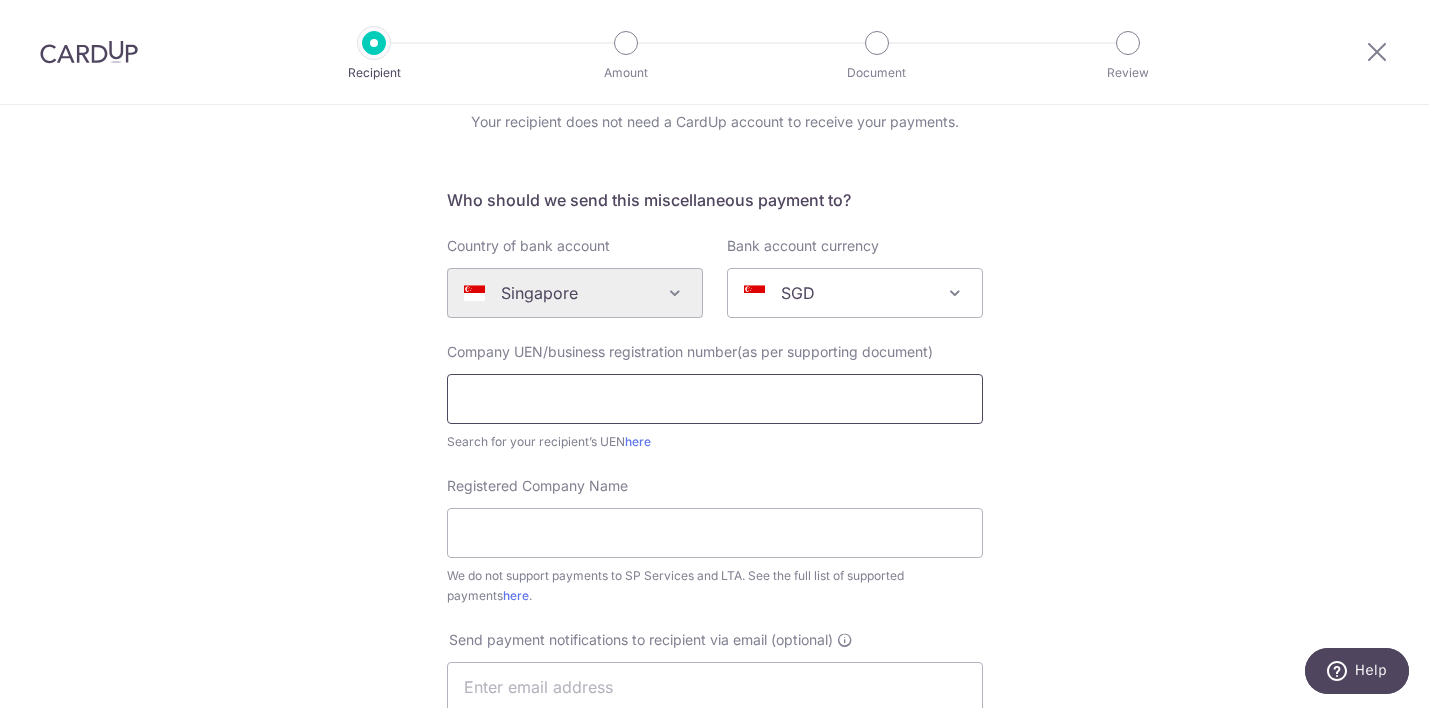 click at bounding box center (715, 399) 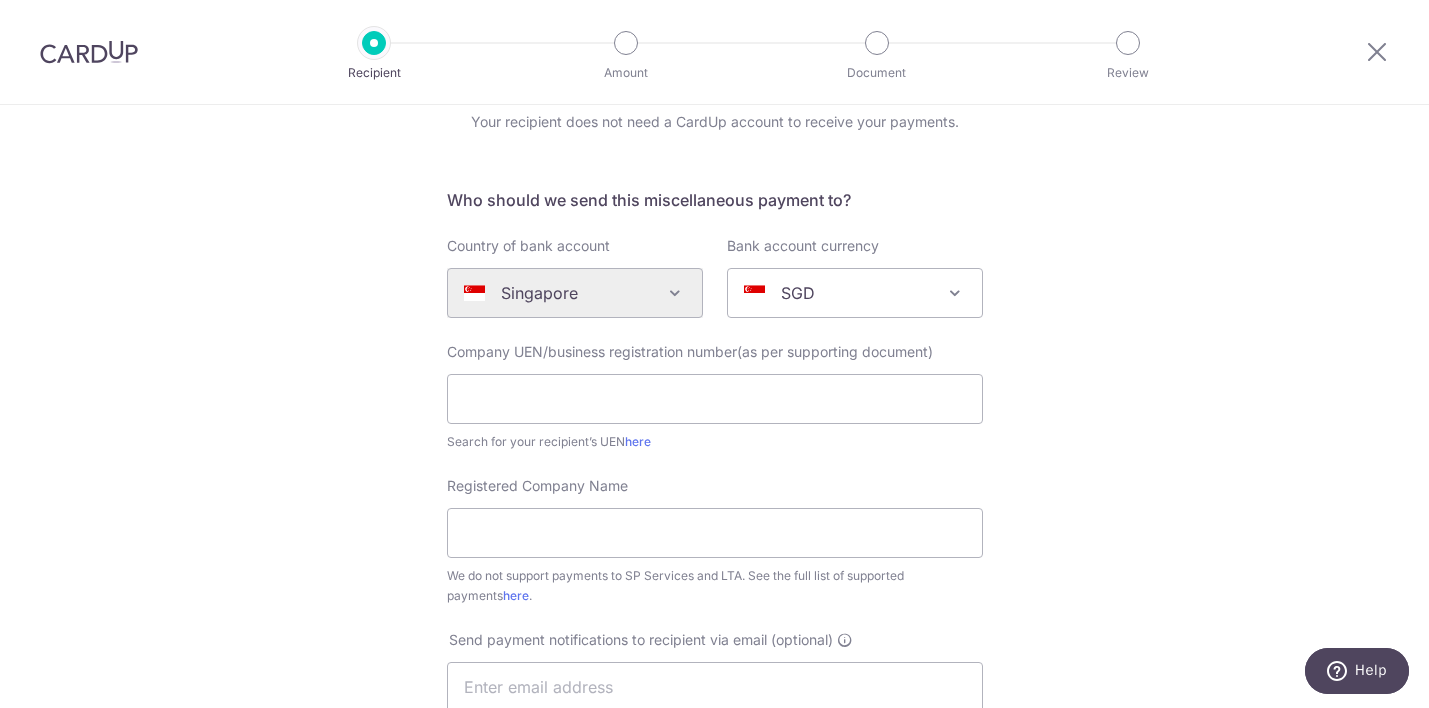 click on "Who would you like to pay?
Your recipient does not need a CardUp account to receive your payments.
Who should we send this miscellaneous payment to?
Country of bank account
Algeria
Andorra
Angola
Anguilla
Argentina
Armenia
Aruba
Australia
Austria
Azerbaijan
Bahrain
Bangladesh
Belgium
Bolivia
Bosnia and Herzegovina
Brazil
British Virgin Islands
Bulgaria
Canada
Chile
China
Colombia
Costa Rica
Croatia
Cyprus
Czech Republic
Denmark
Dominica
Dominican Republic
East Timor
Ecuador
Egypt
Estonia
Faroe Islands
Fiji
Finland
France
French Guiana
French Polynesia
French Southern Territories
Georgia
Germany
Greece
Greenland
Grenada
Guernsey
Guyana
Honduras
Hong Kong
Hungary
Iceland
India
Indonesia
Ireland
Isle of Man
Israel
Italy
Japan
Jersey
Kazakhstan
Kosovo
Kuwait
Kyrgyzstan" at bounding box center [714, 640] 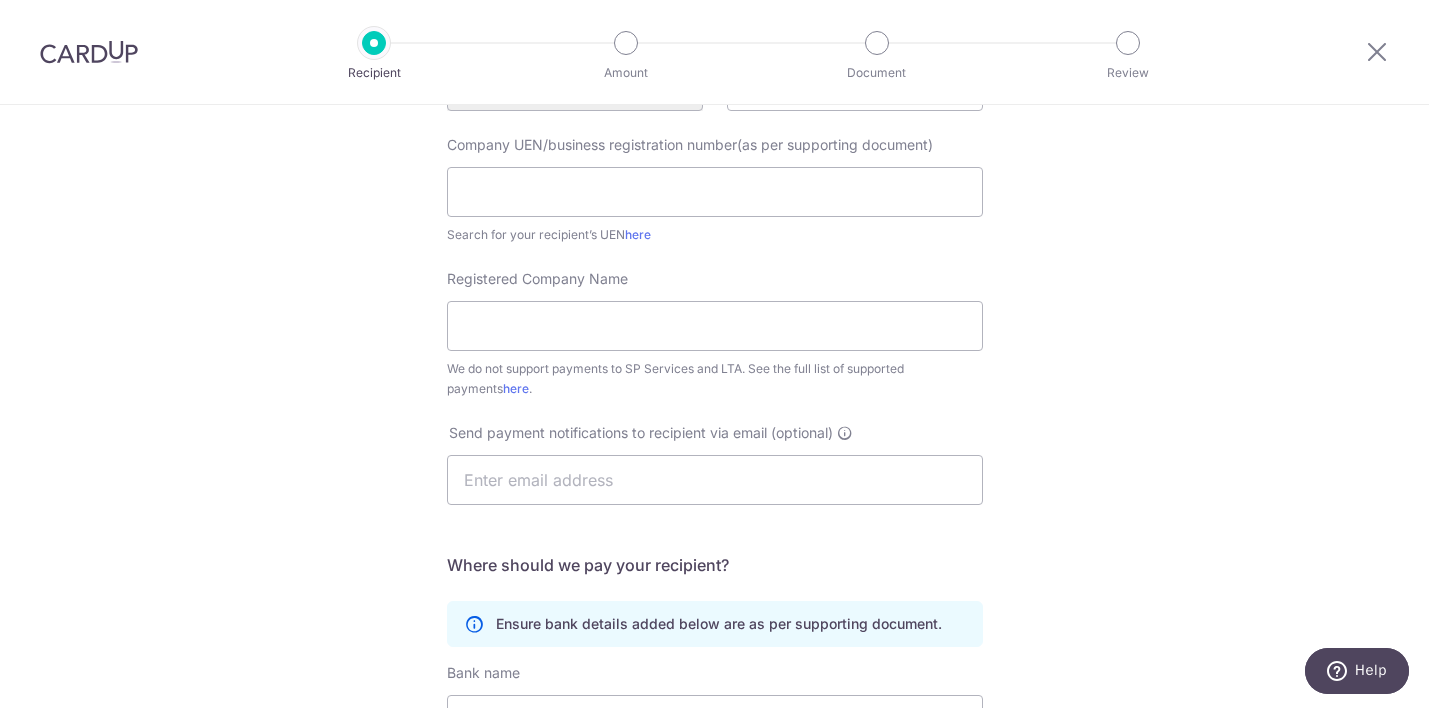 scroll, scrollTop: 294, scrollLeft: 0, axis: vertical 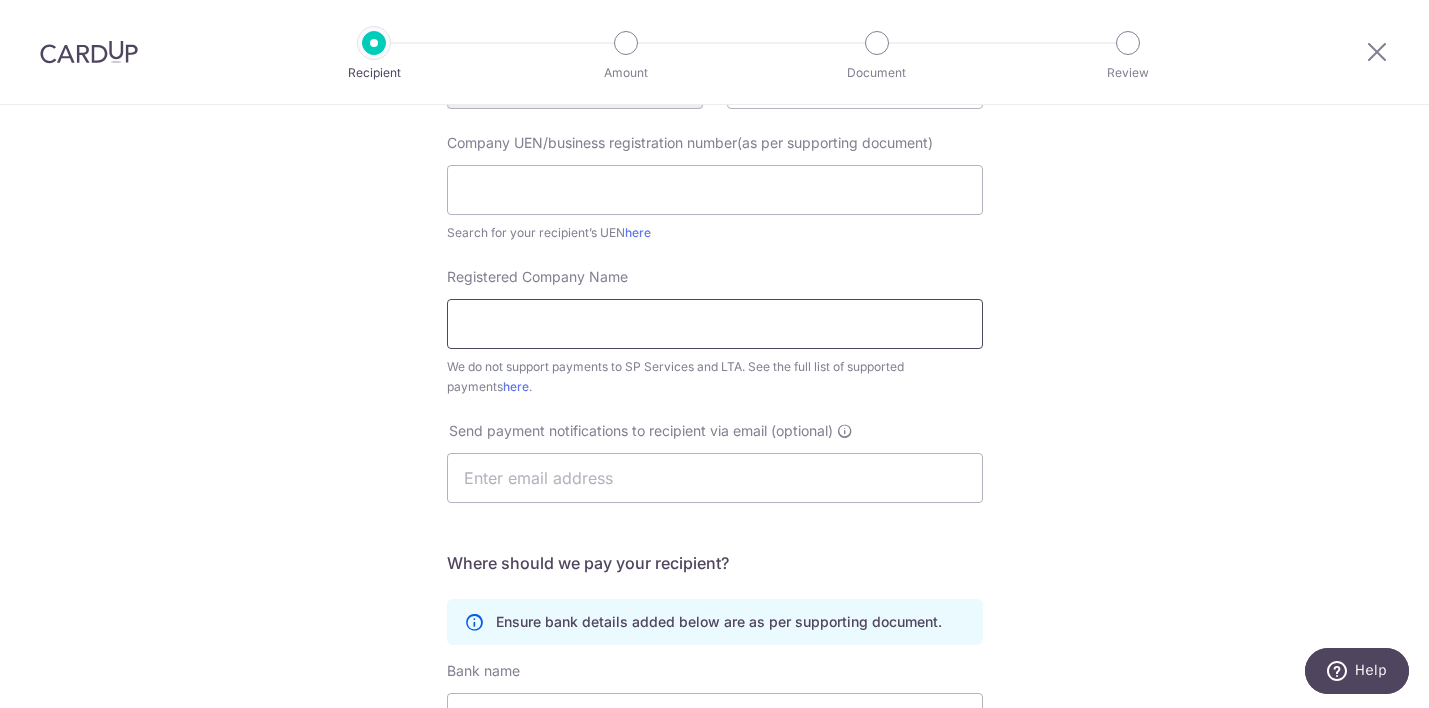 click on "Registered Company Name" at bounding box center [715, 324] 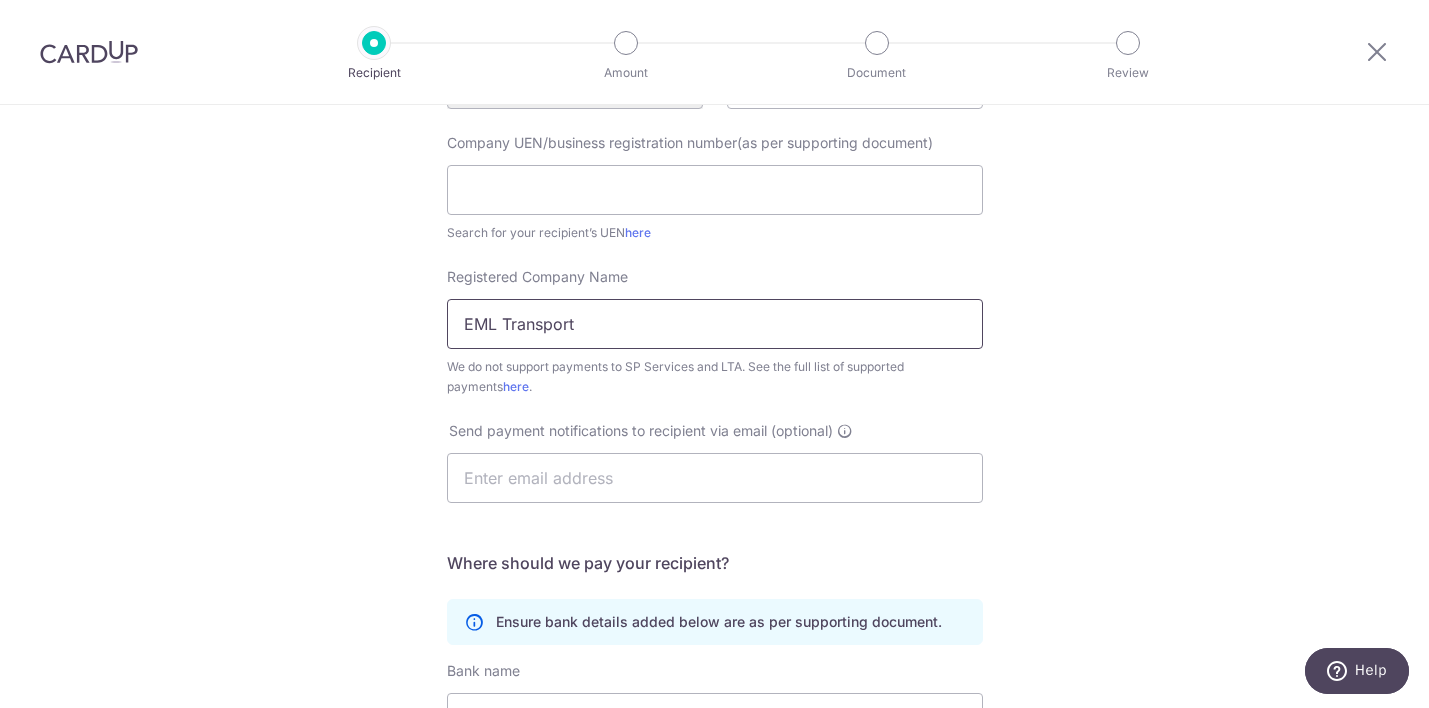 type on "EML Transport" 